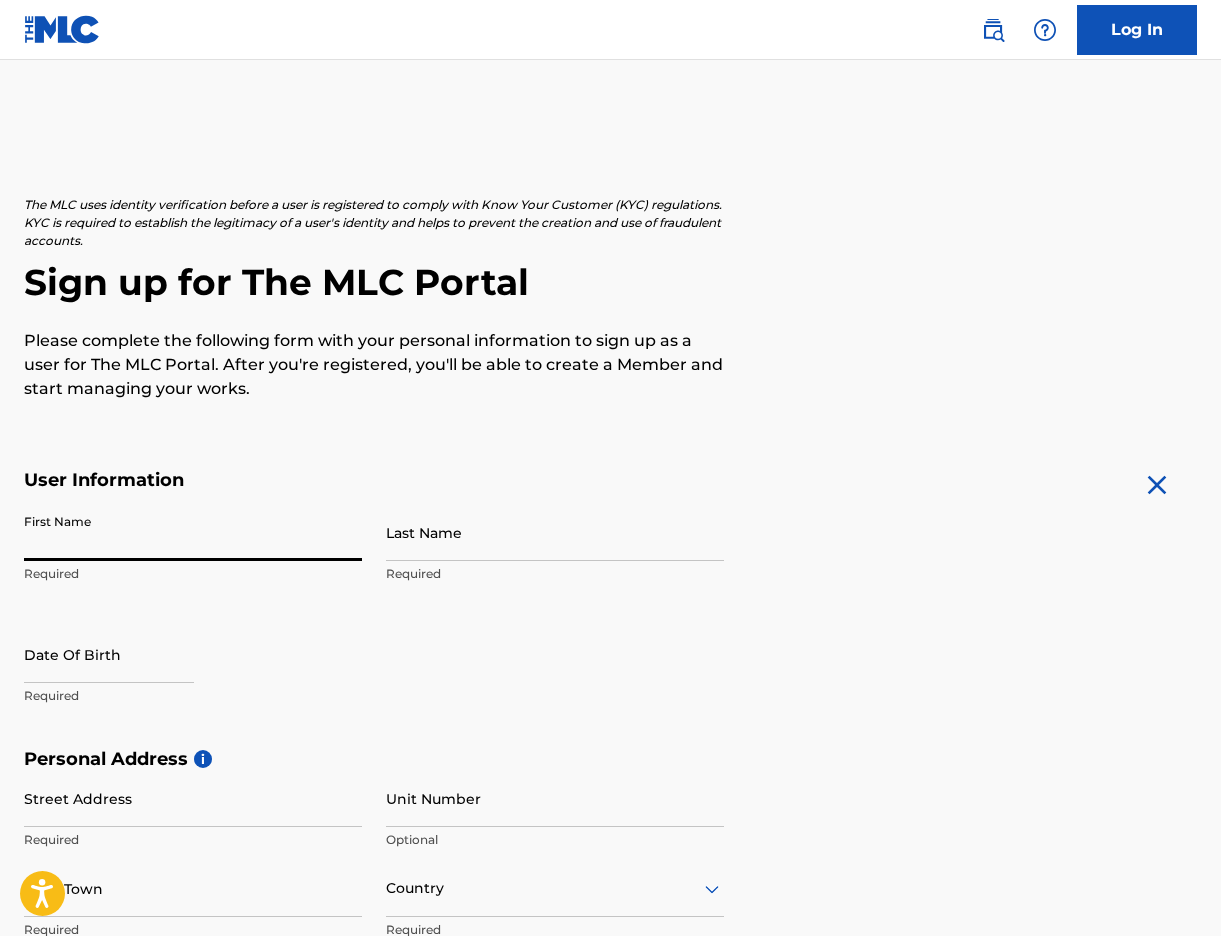 scroll, scrollTop: 277, scrollLeft: 0, axis: vertical 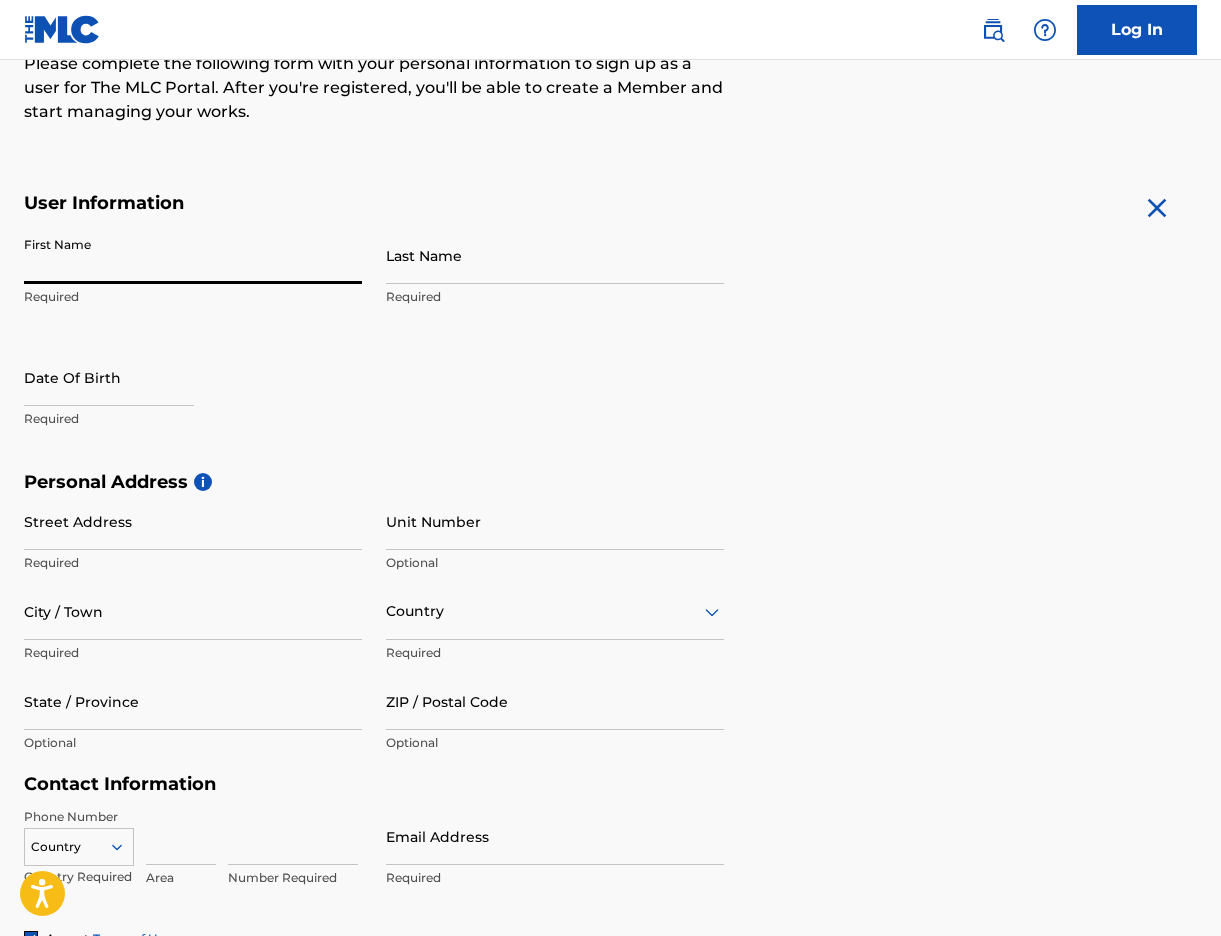 type on "edrico" 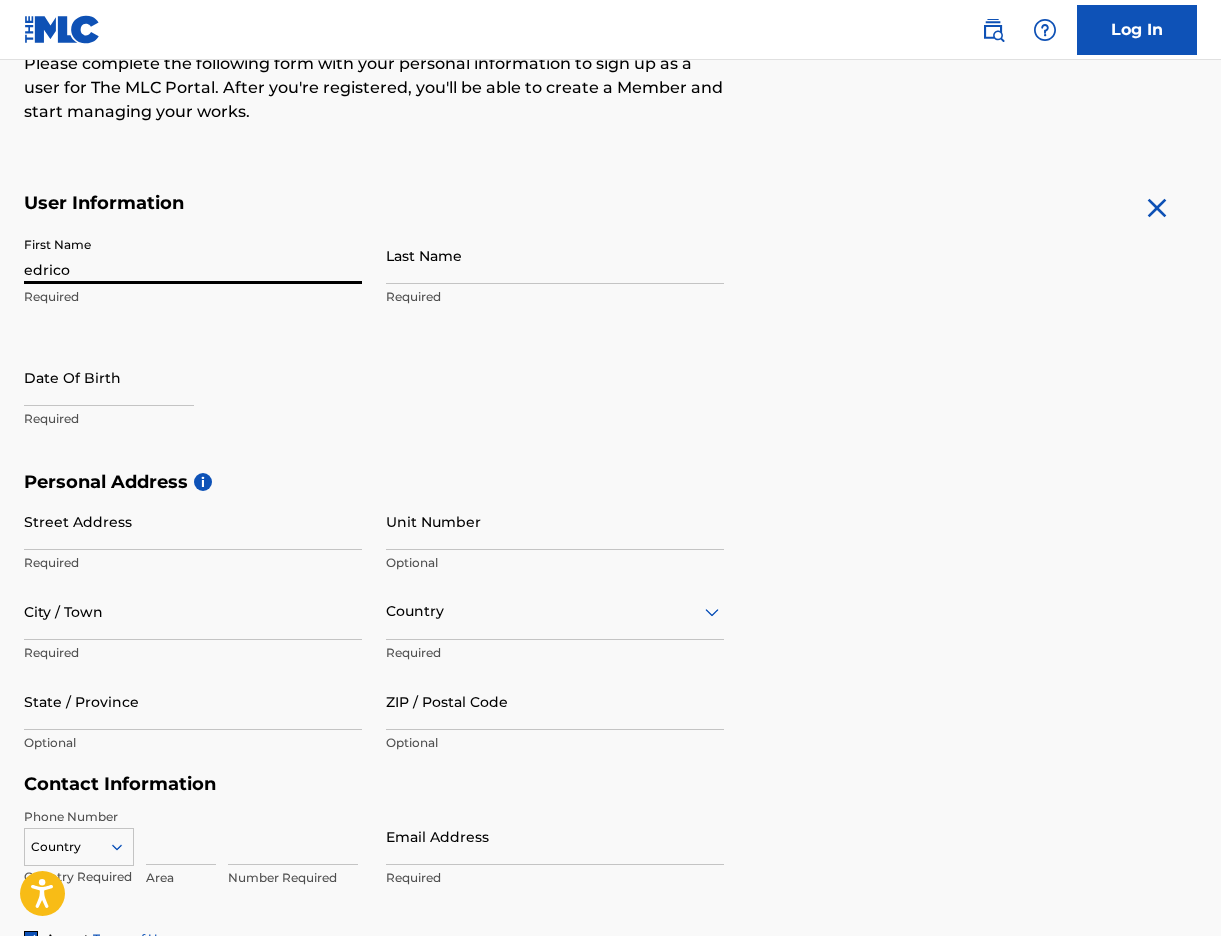 type on "[PERSON_NAME]" 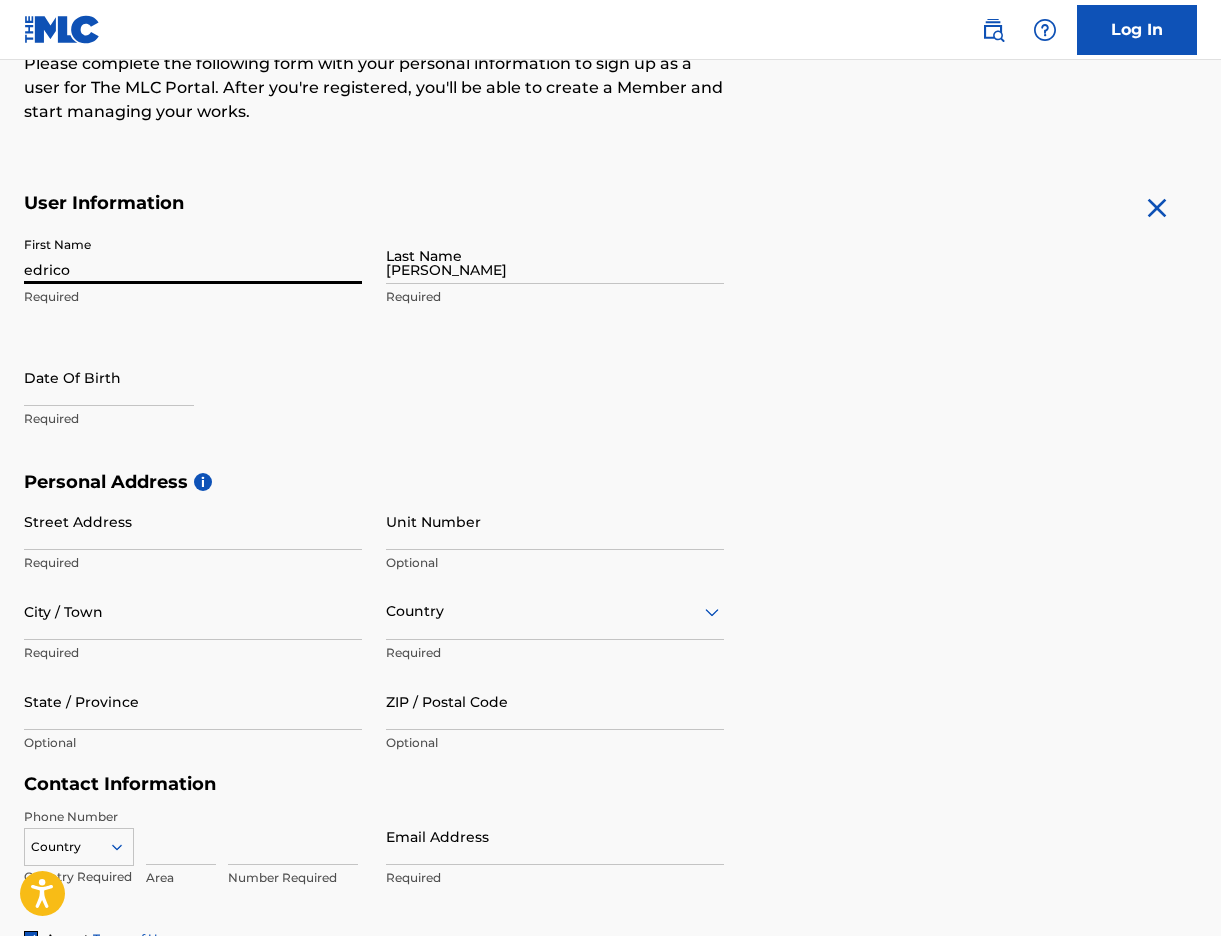 type on "[STREET_ADDRESS][PERSON_NAME]" 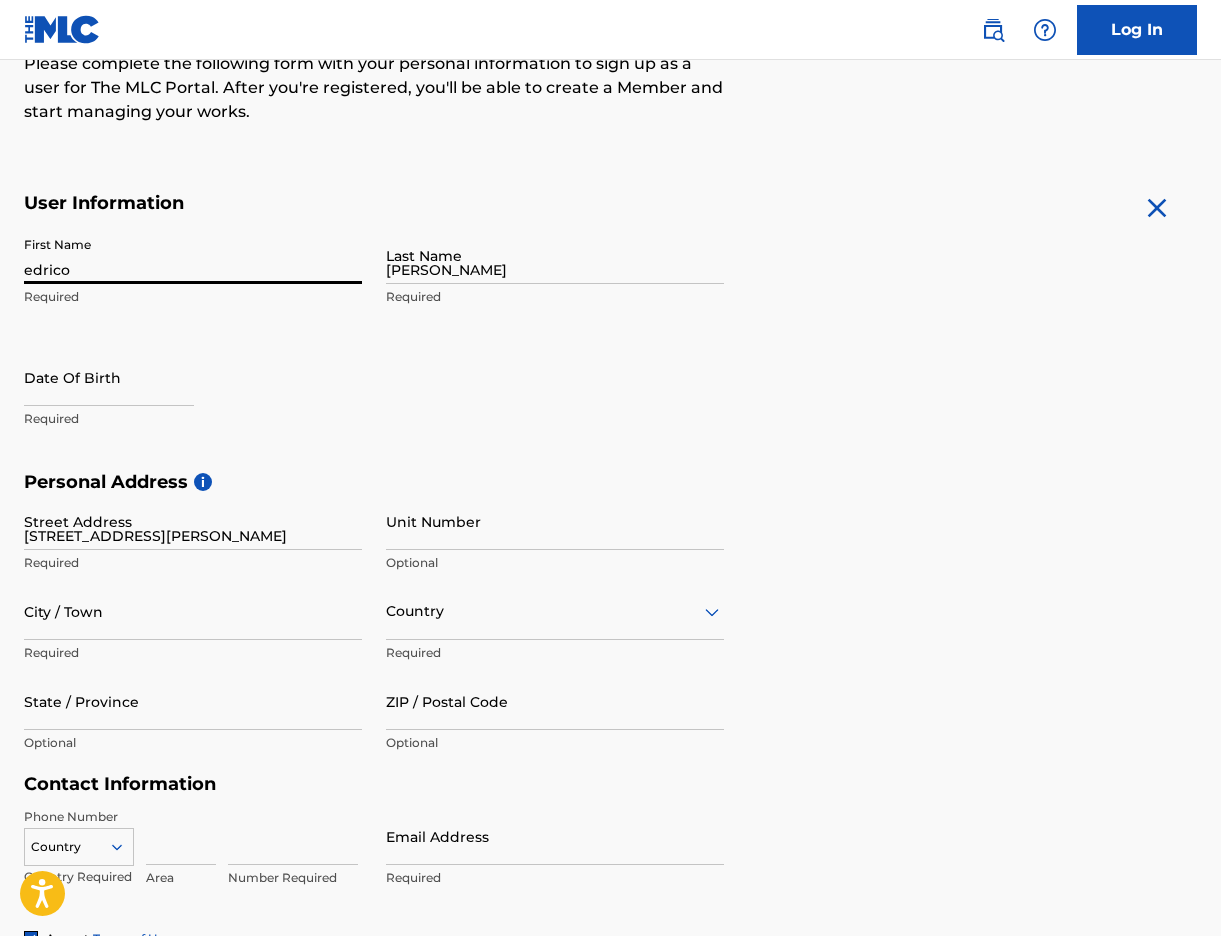 type on "san antonio" 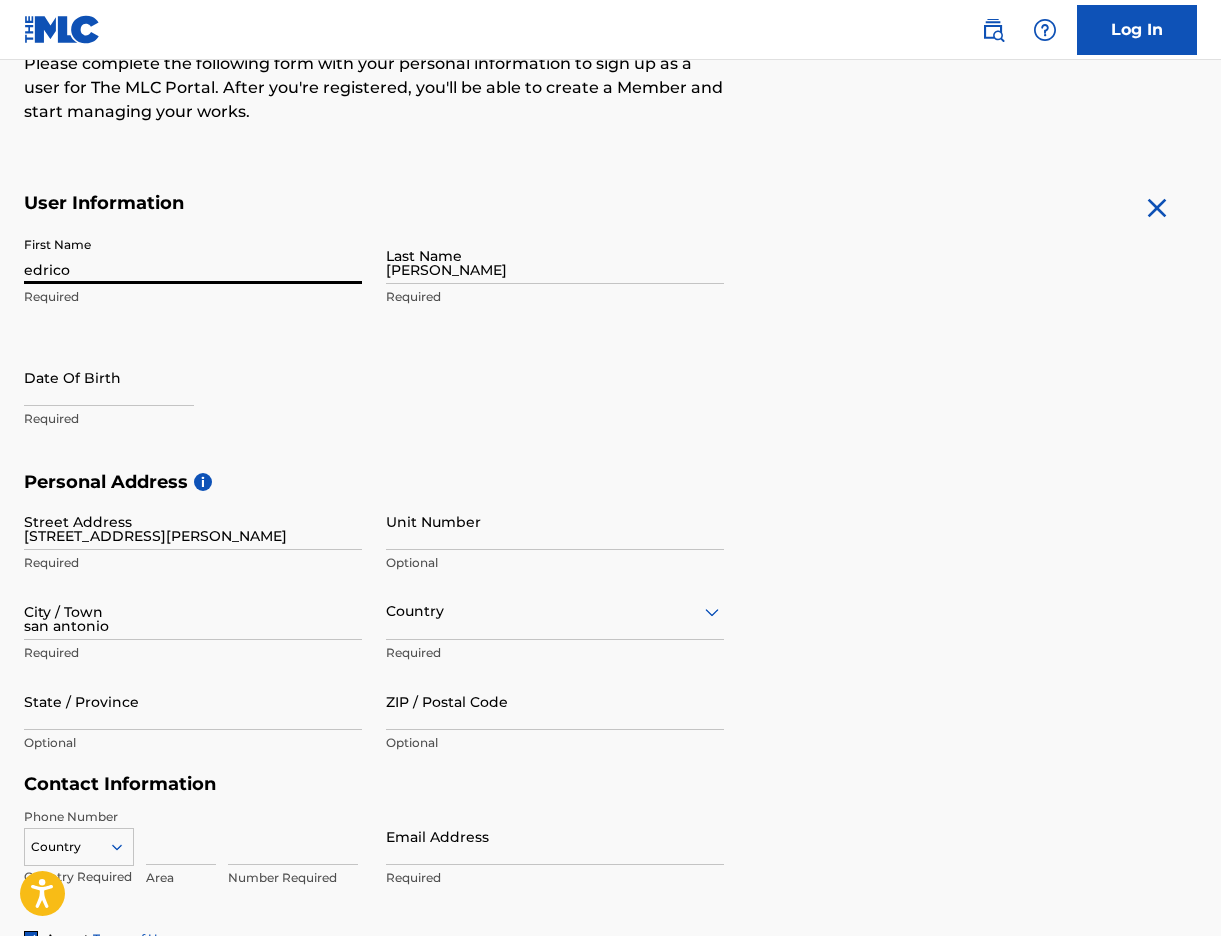 type on "[GEOGRAPHIC_DATA]" 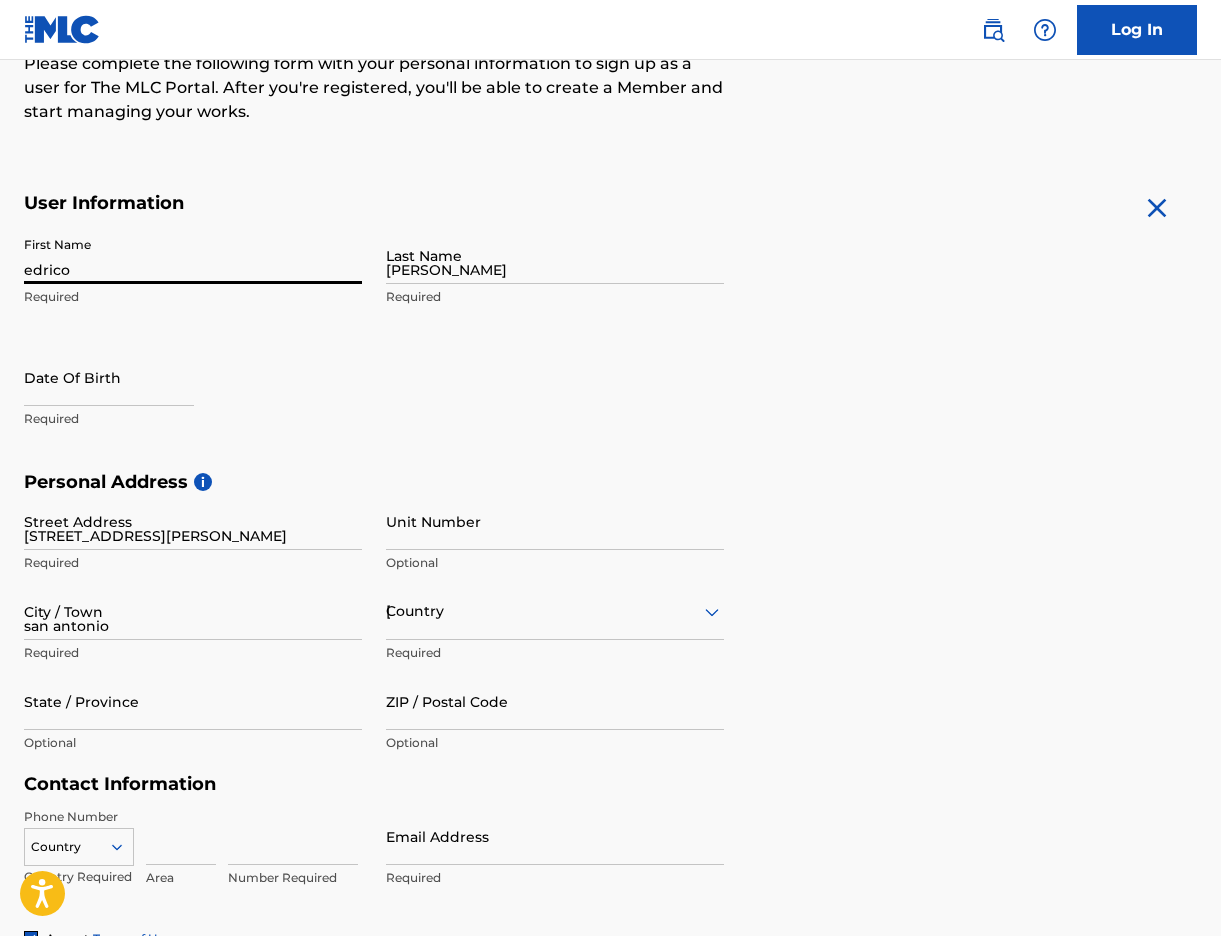 type on "[US_STATE]" 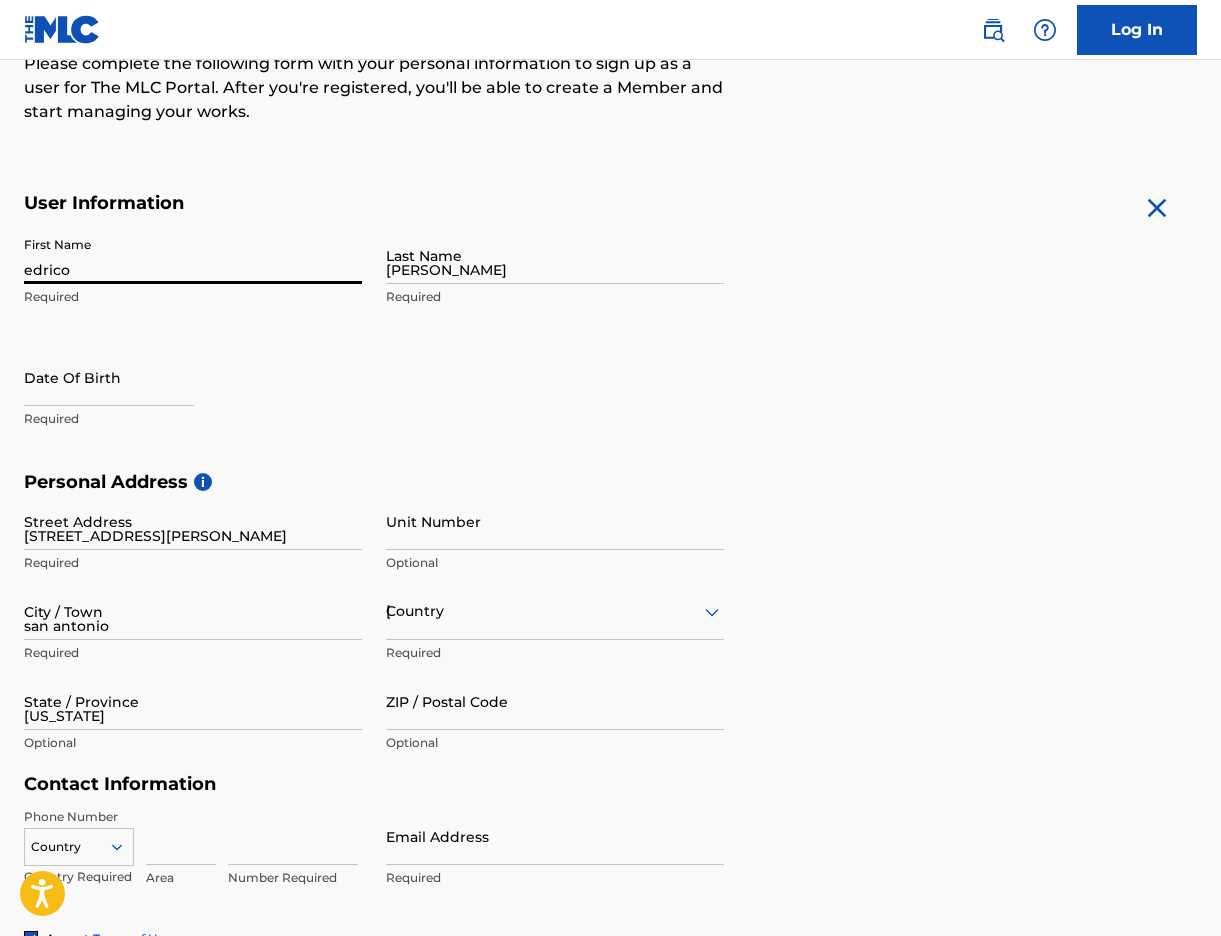 type on "78233" 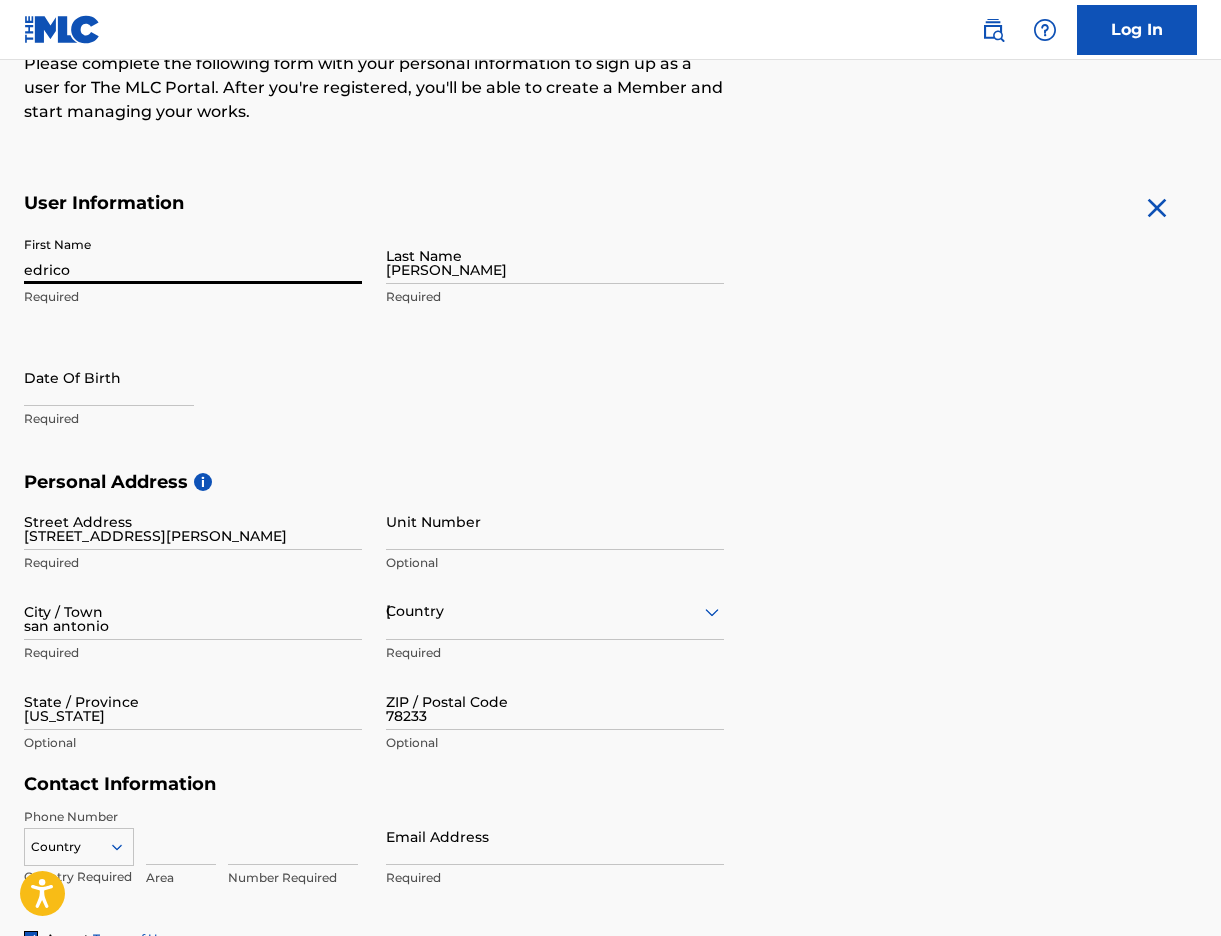 type on "[EMAIL_ADDRESS][DOMAIN_NAME]" 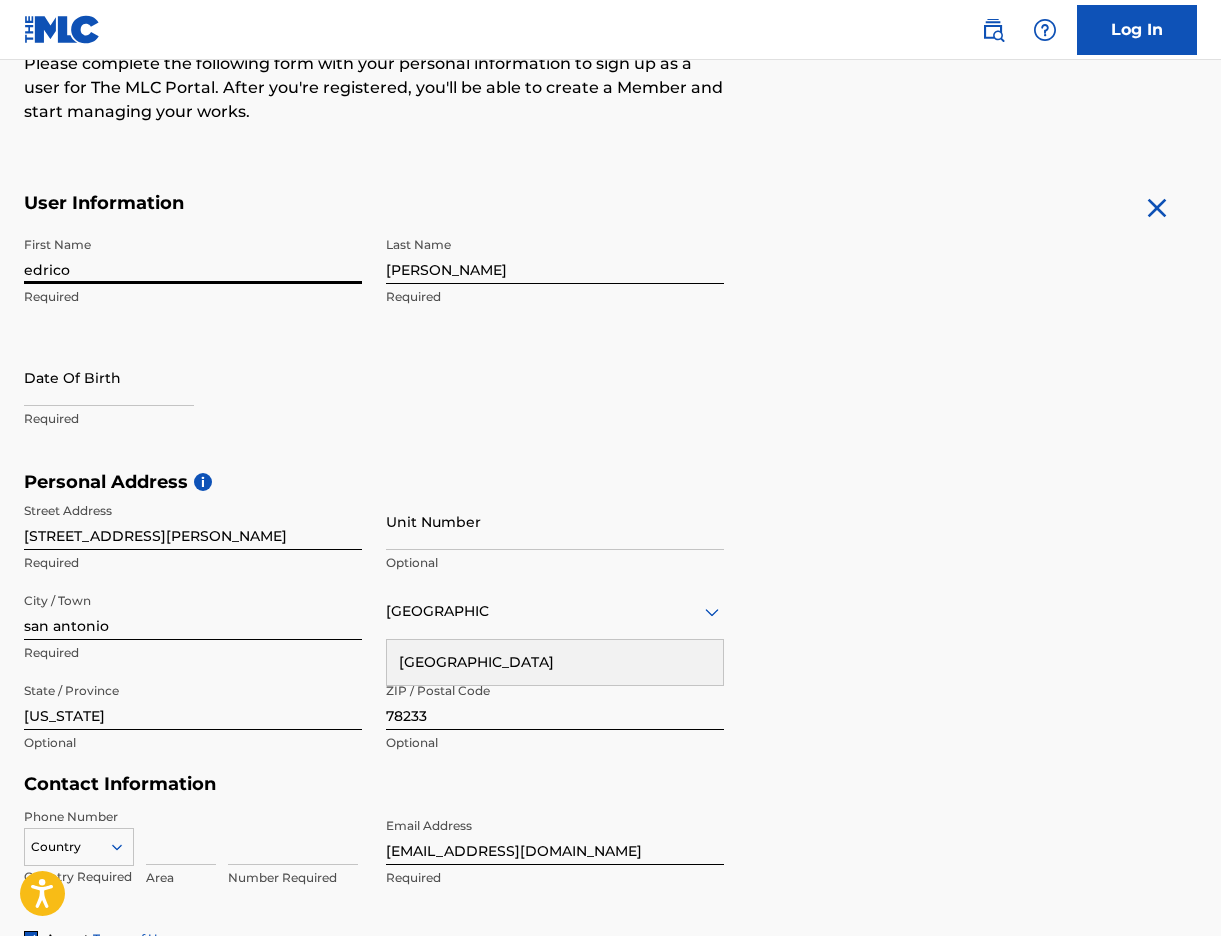 scroll, scrollTop: 0, scrollLeft: 0, axis: both 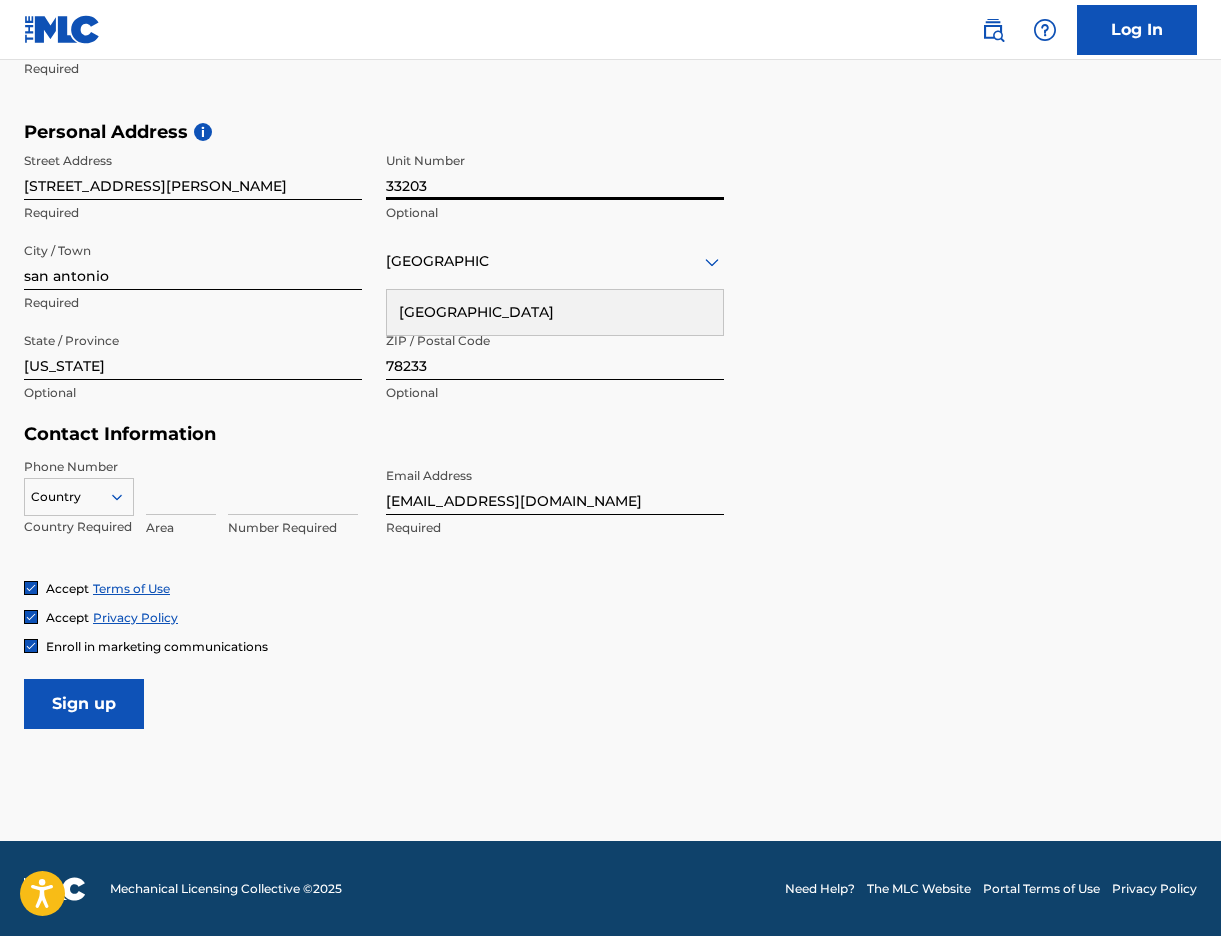 type on "33203" 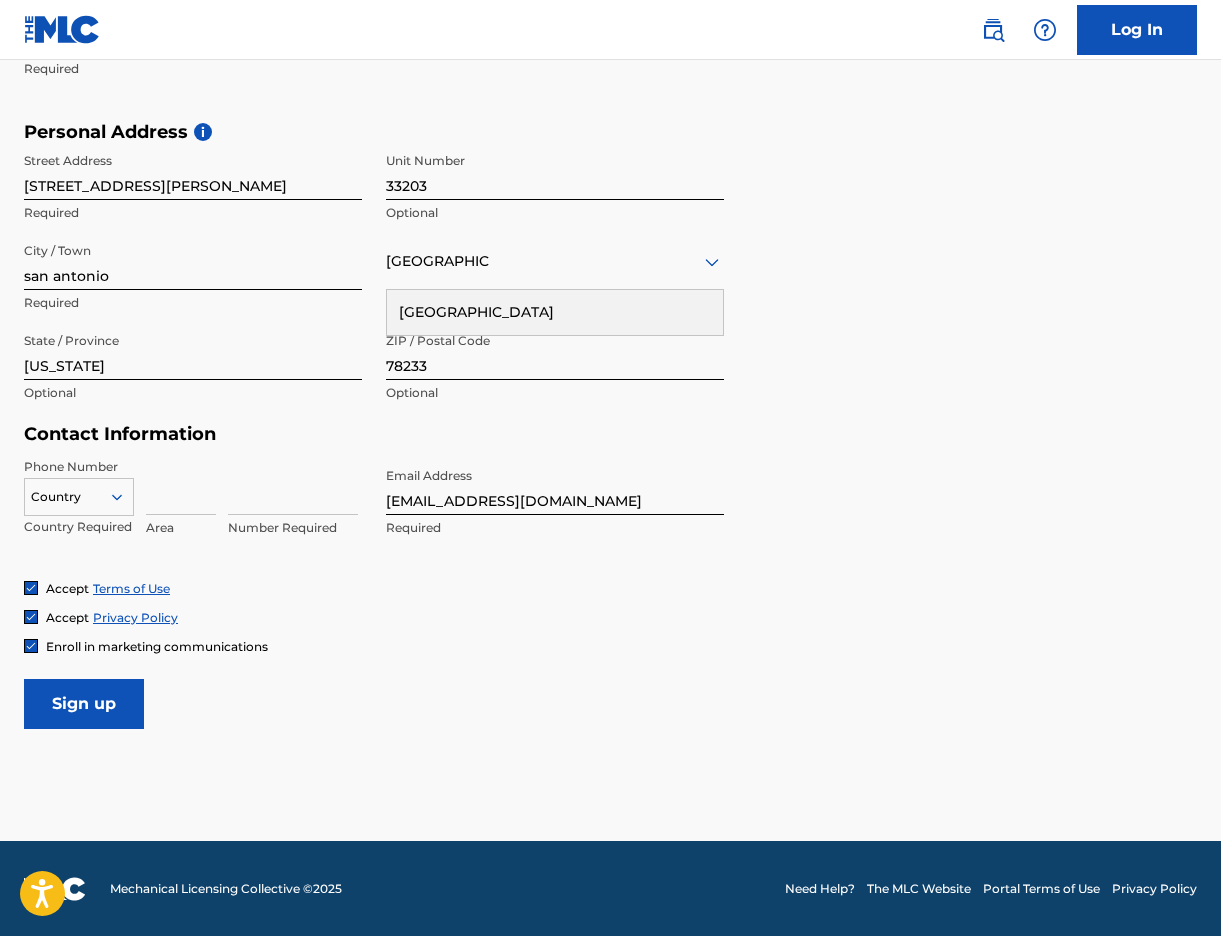 click at bounding box center [181, 486] 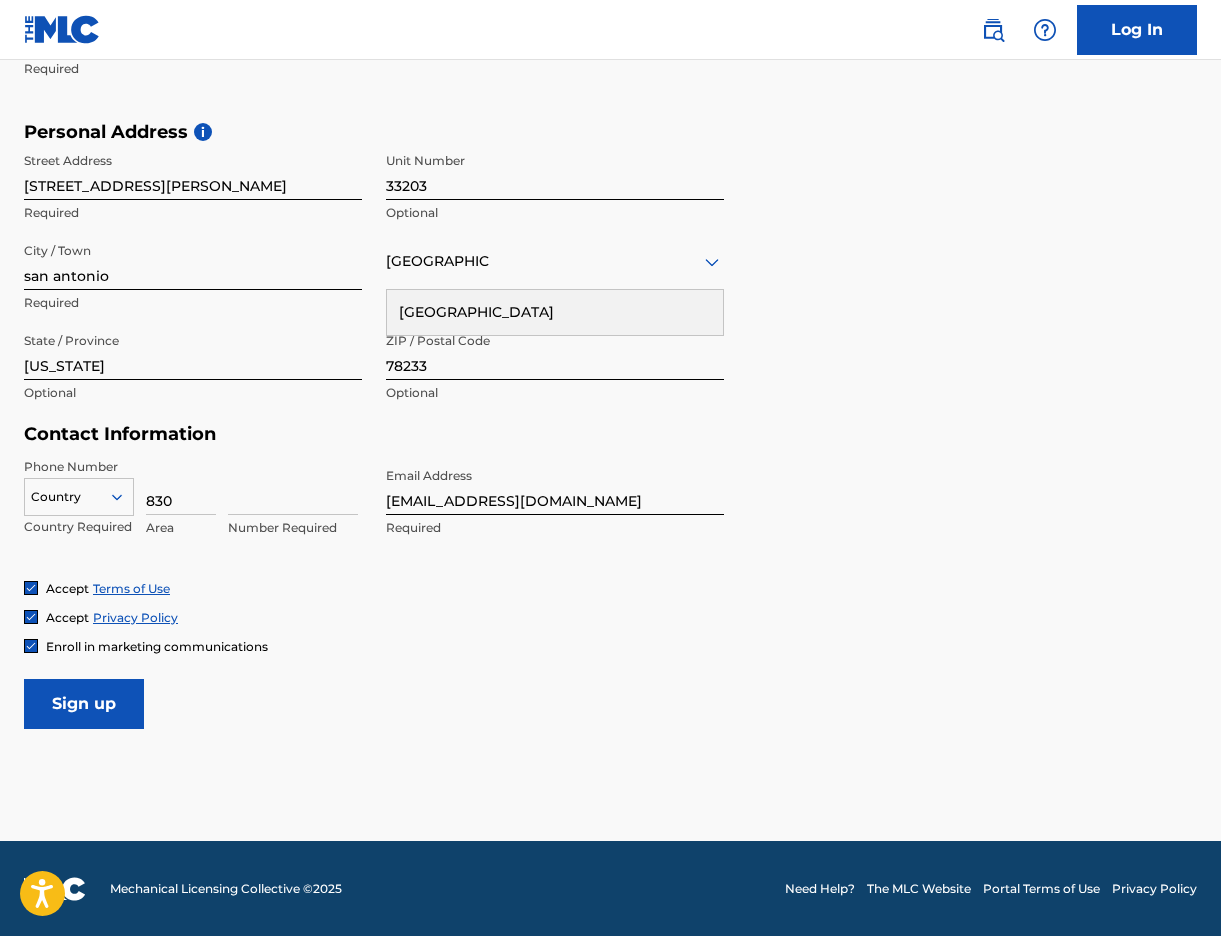type on "830" 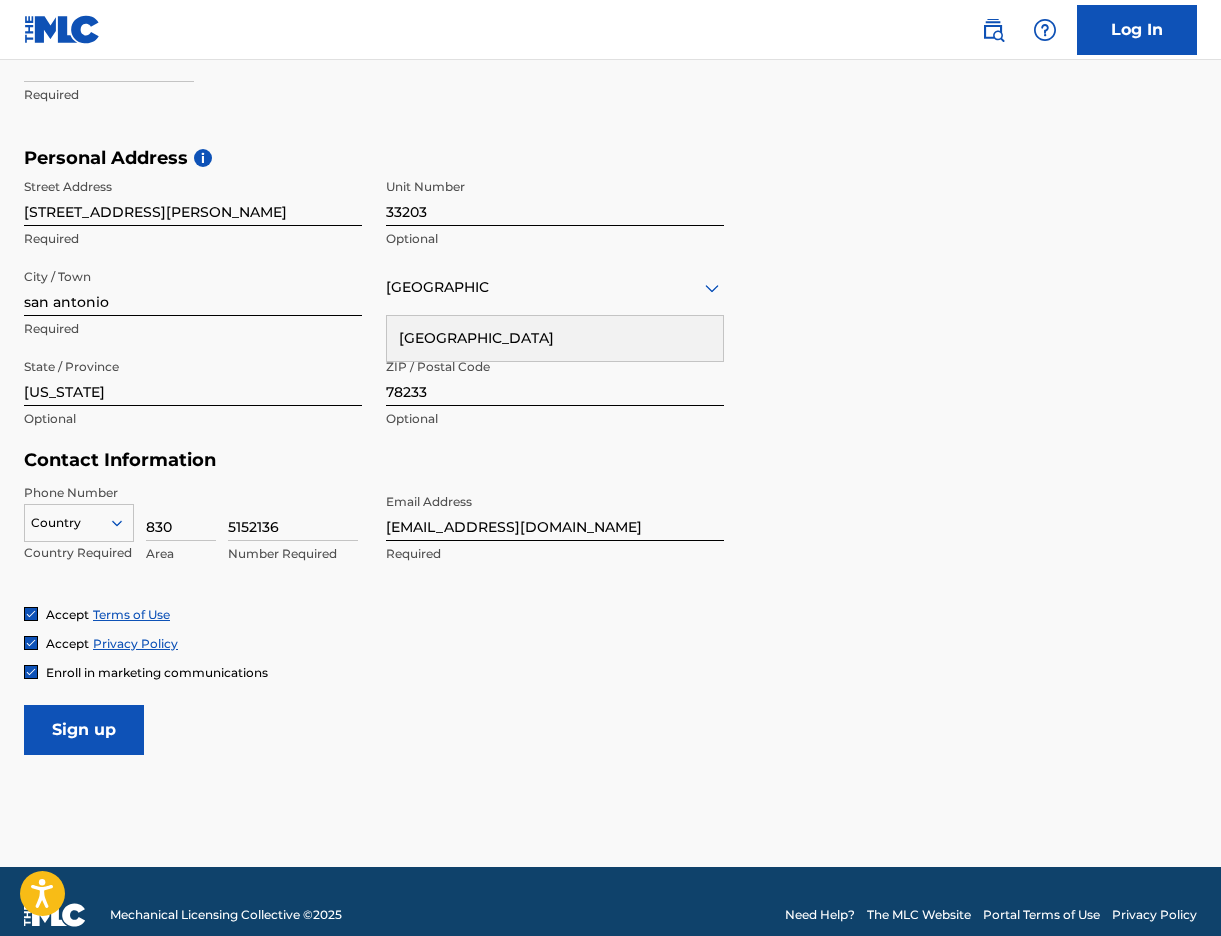 scroll, scrollTop: 604, scrollLeft: 0, axis: vertical 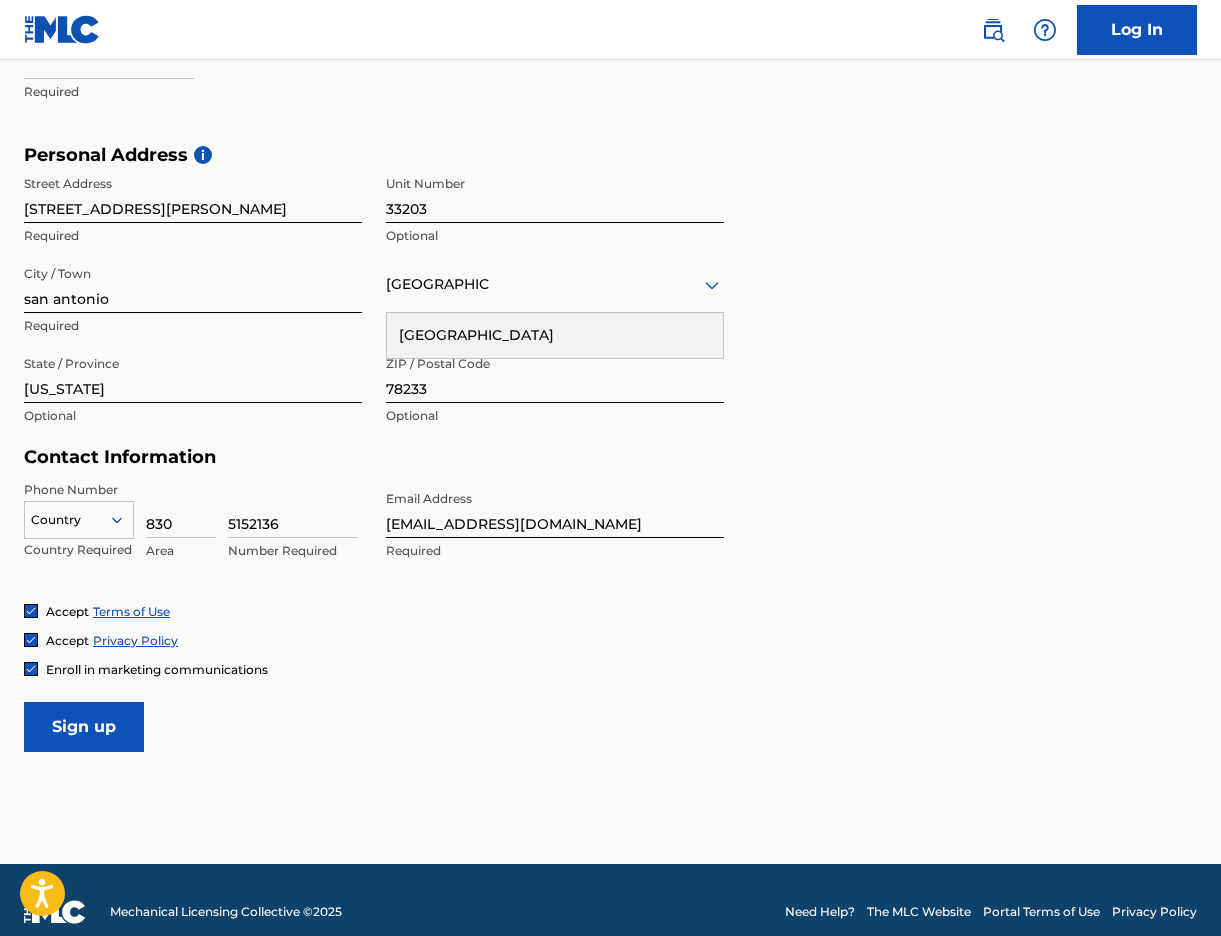 type on "5152136" 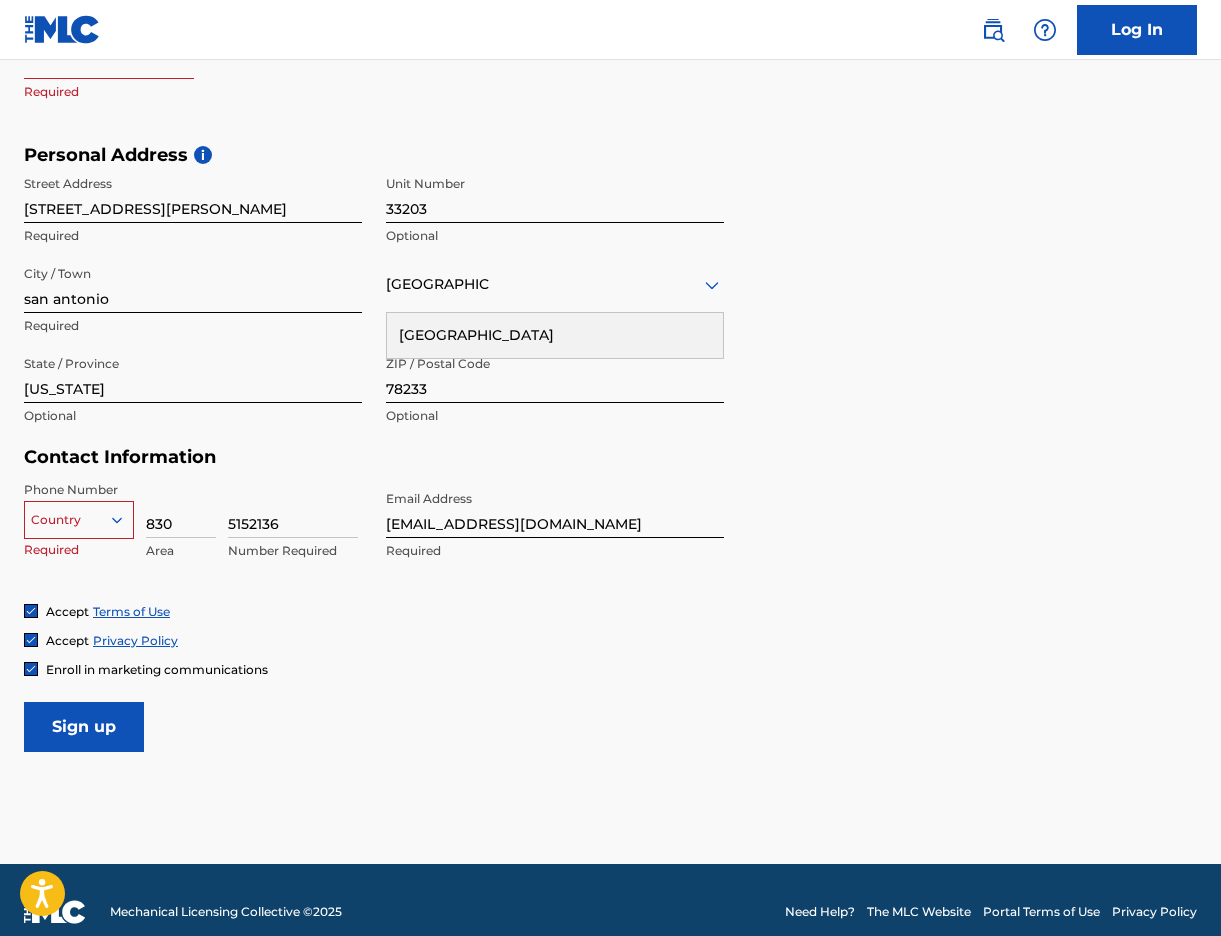 click at bounding box center [79, 520] 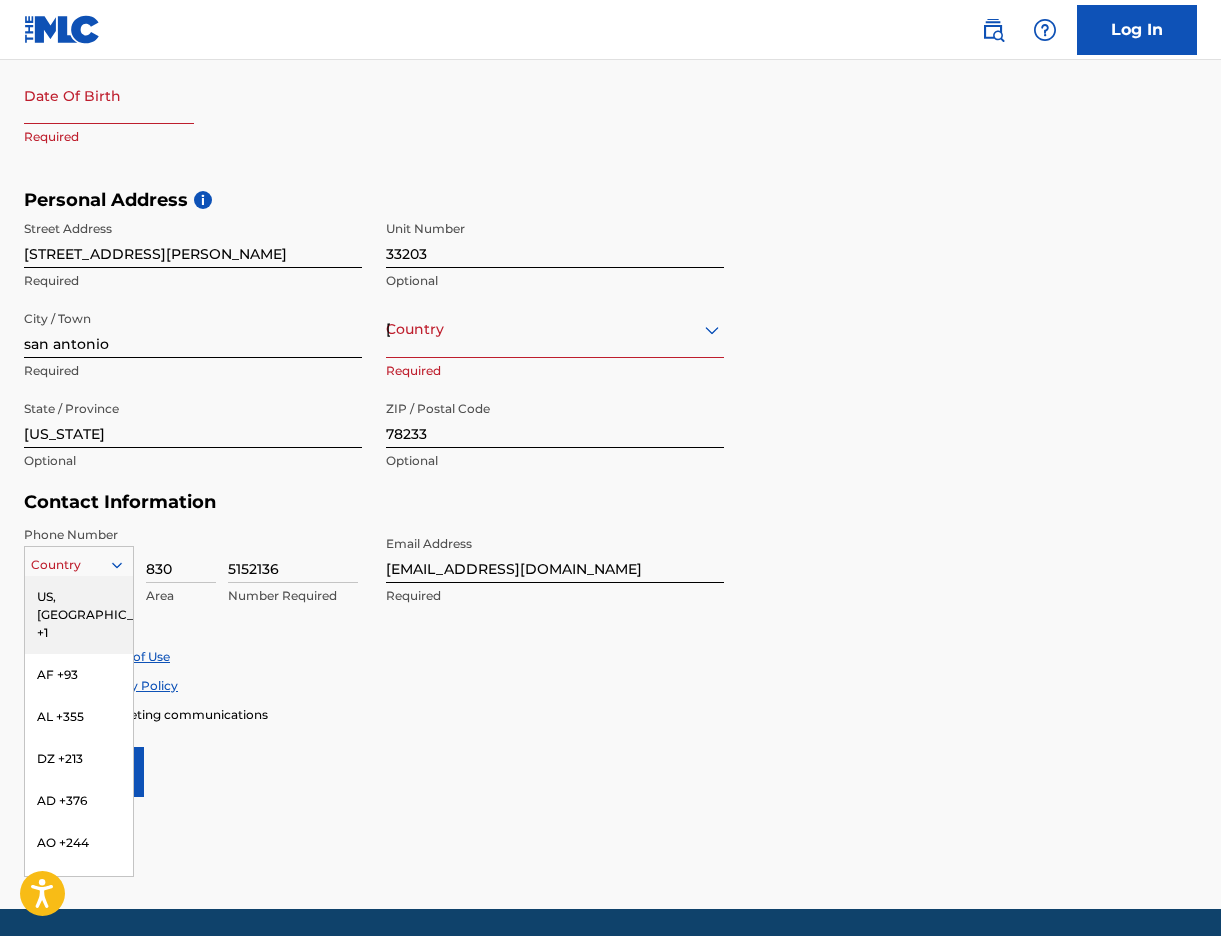 scroll, scrollTop: 528, scrollLeft: 0, axis: vertical 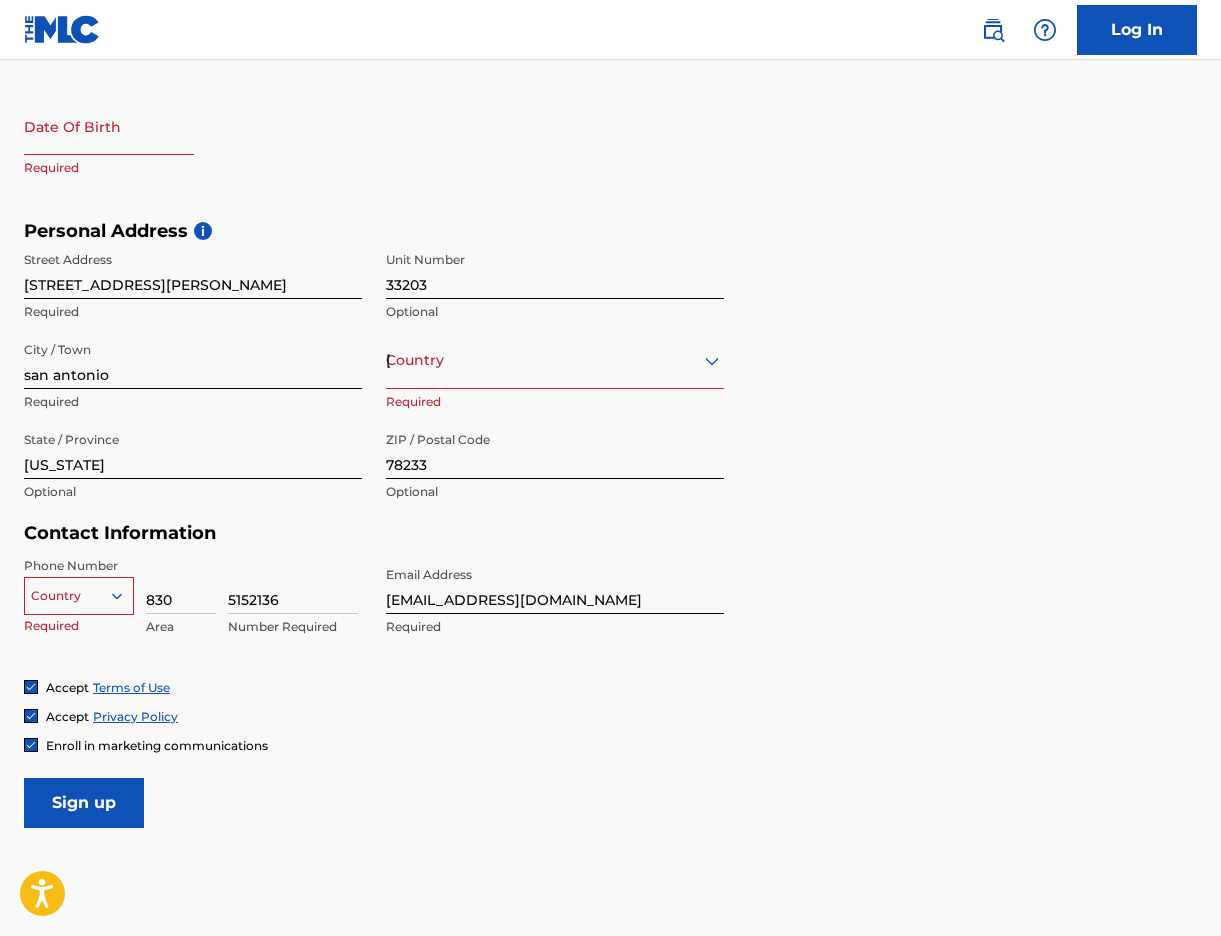 click at bounding box center (109, 126) 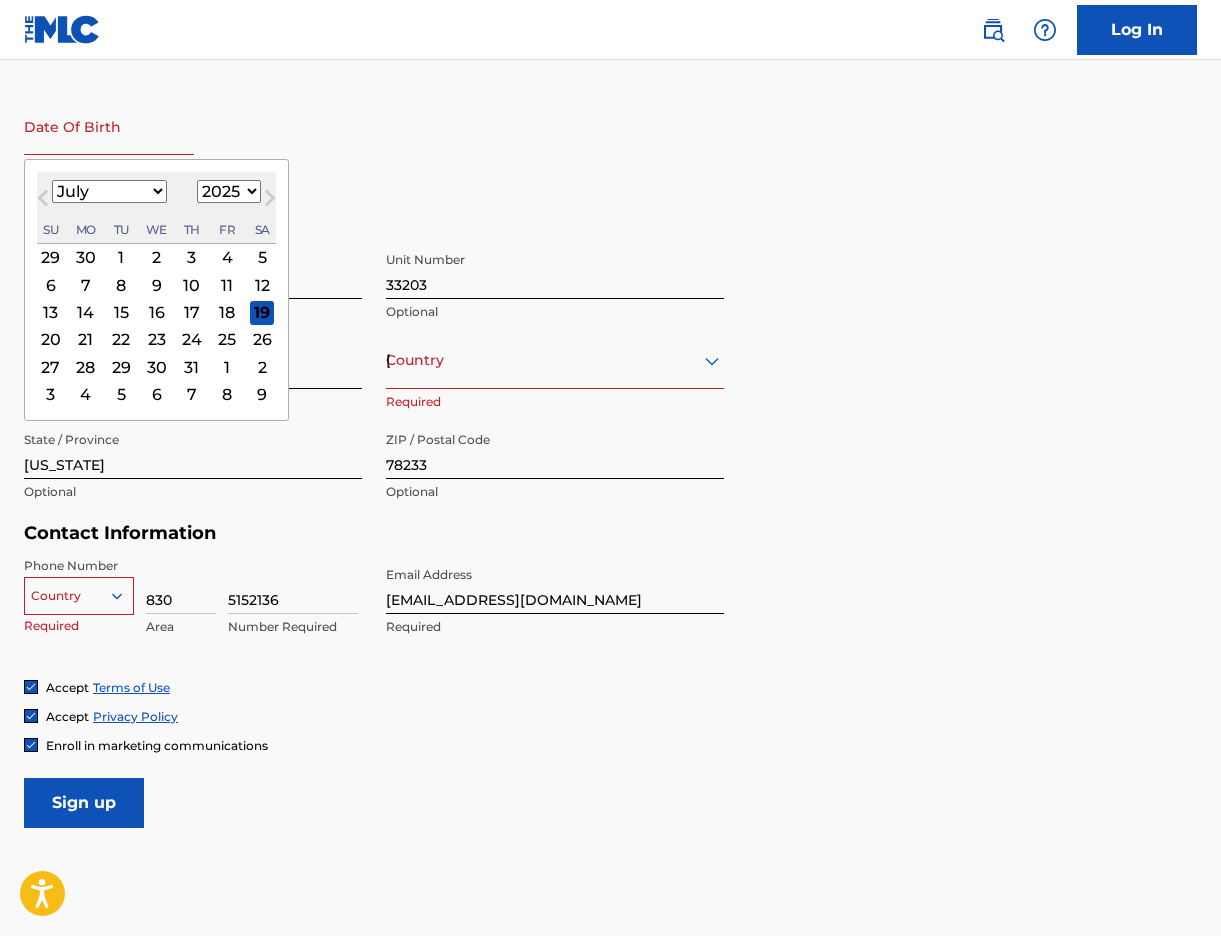 click at bounding box center (109, 126) 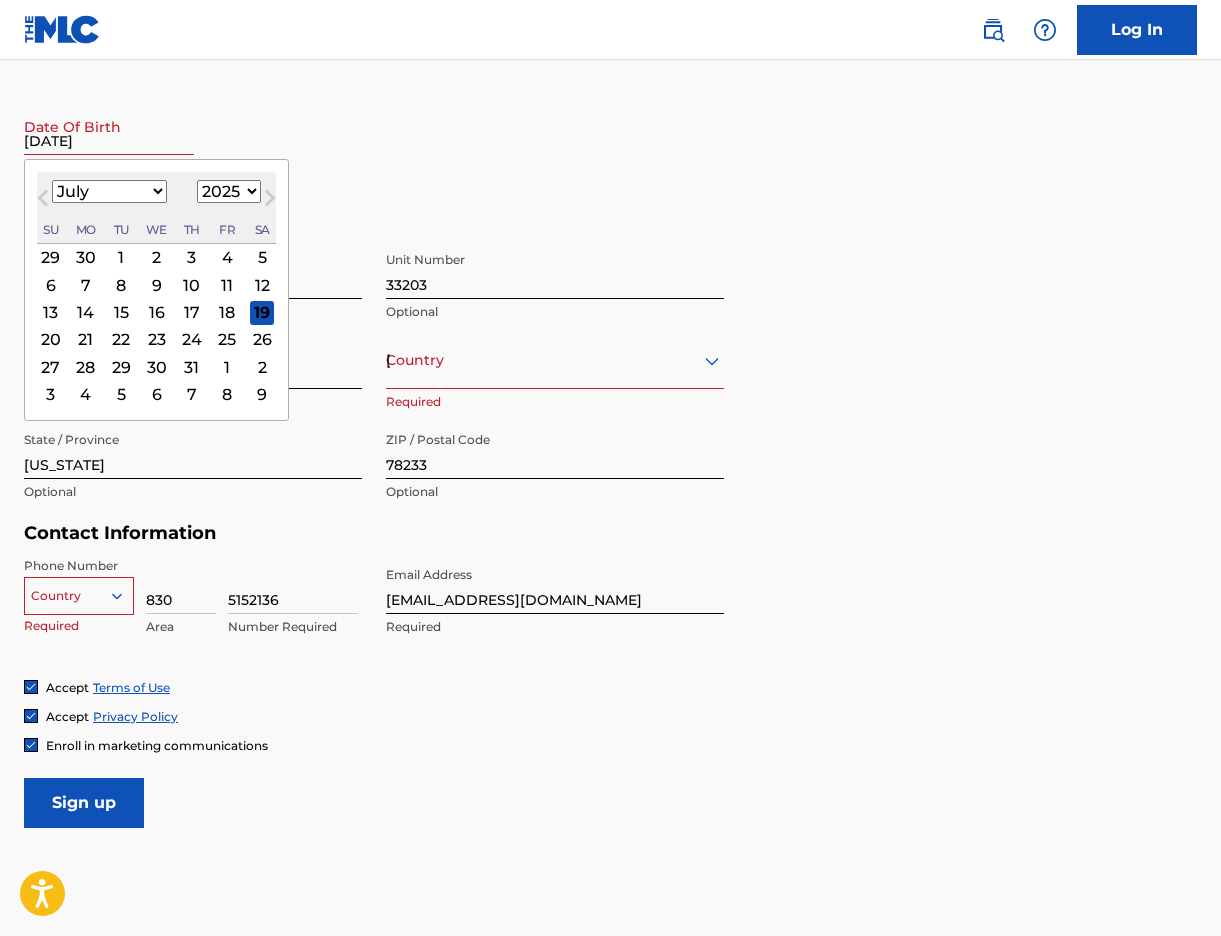type on "[DATE]" 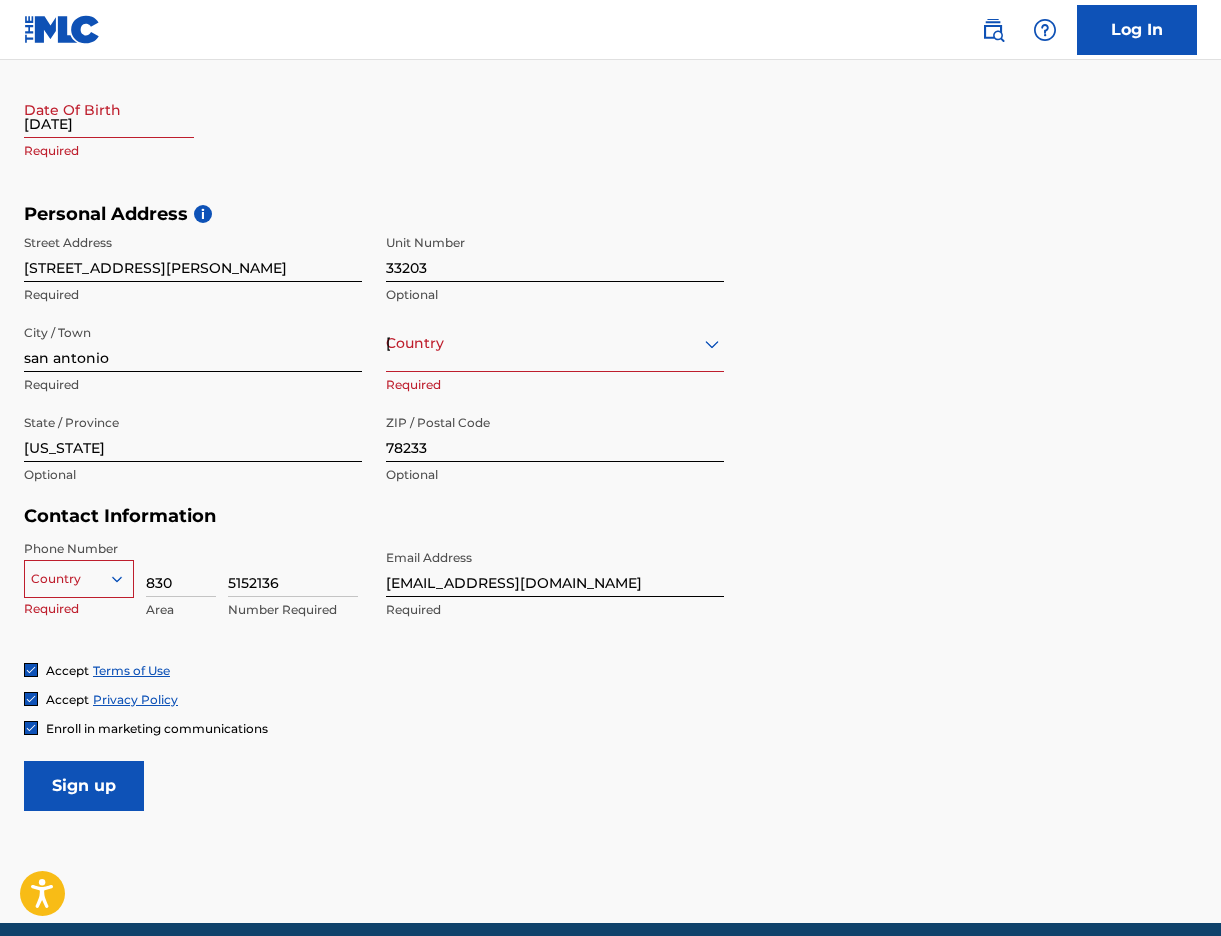 scroll, scrollTop: 544, scrollLeft: 0, axis: vertical 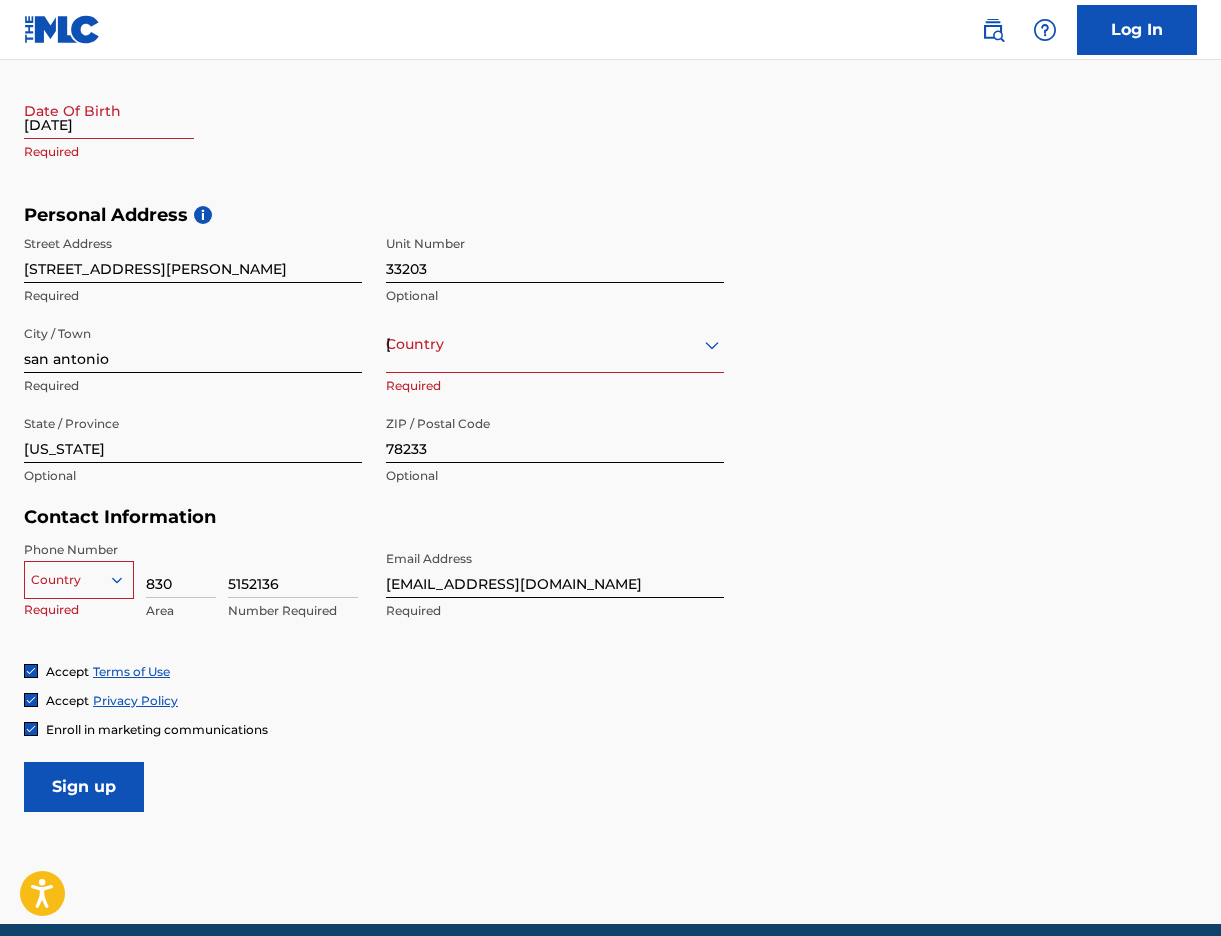 select on "6" 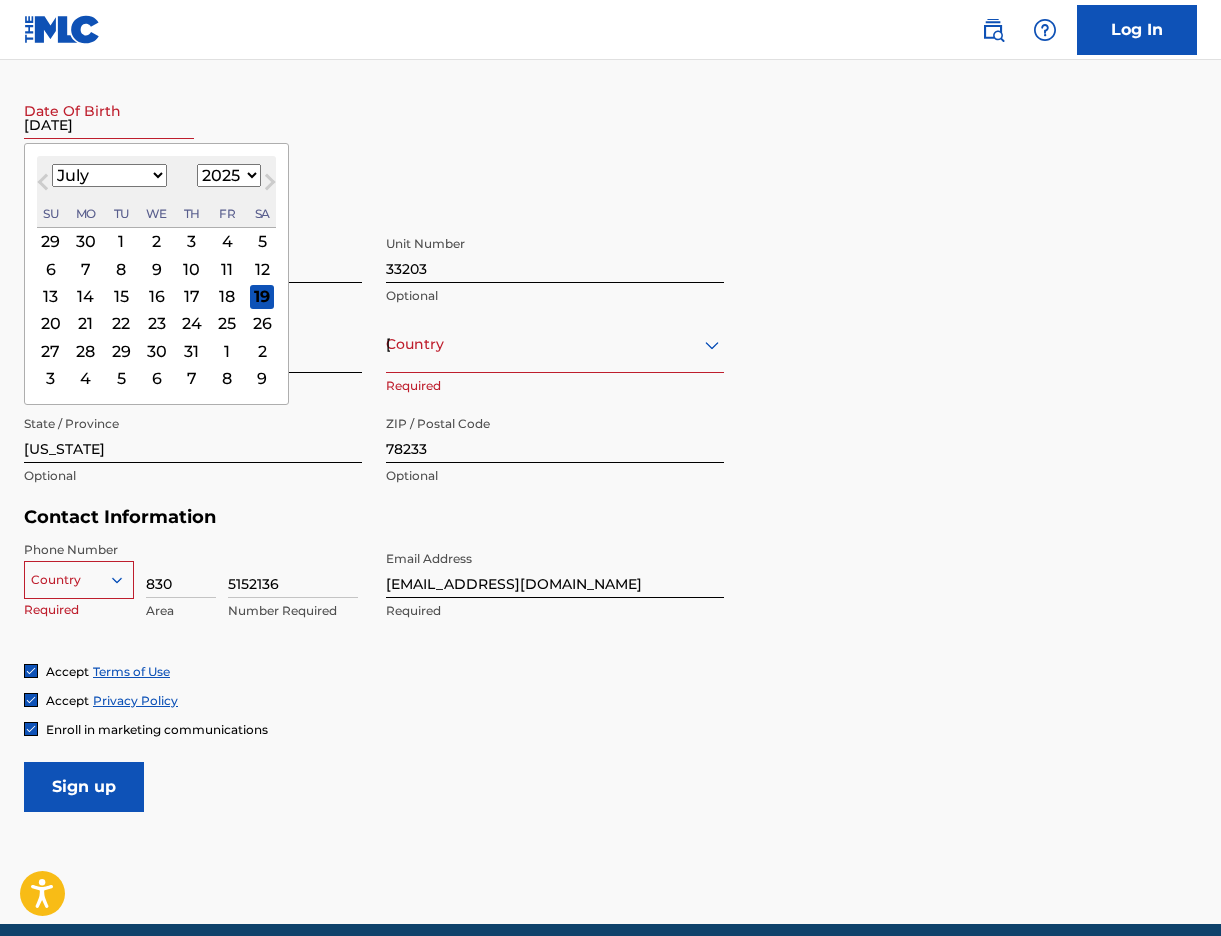 click on "[DATE]" at bounding box center [109, 110] 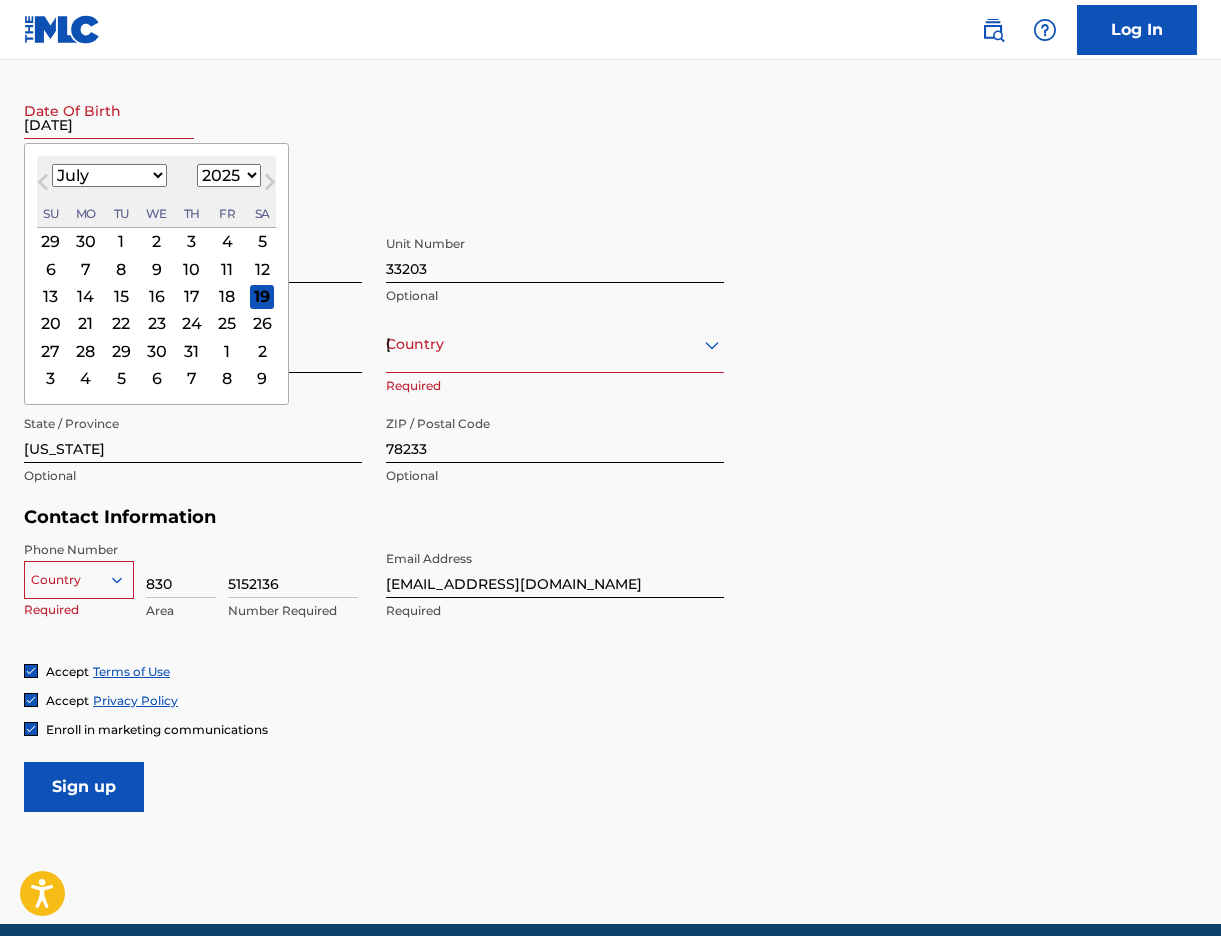 click on "1899 1900 1901 1902 1903 1904 1905 1906 1907 1908 1909 1910 1911 1912 1913 1914 1915 1916 1917 1918 1919 1920 1921 1922 1923 1924 1925 1926 1927 1928 1929 1930 1931 1932 1933 1934 1935 1936 1937 1938 1939 1940 1941 1942 1943 1944 1945 1946 1947 1948 1949 1950 1951 1952 1953 1954 1955 1956 1957 1958 1959 1960 1961 1962 1963 1964 1965 1966 1967 1968 1969 1970 1971 1972 1973 1974 1975 1976 1977 1978 1979 1980 1981 1982 1983 1984 1985 1986 1987 1988 1989 1990 1991 1992 1993 1994 1995 1996 1997 1998 1999 2000 2001 2002 2003 2004 2005 2006 2007 2008 2009 2010 2011 2012 2013 2014 2015 2016 2017 2018 2019 2020 2021 2022 2023 2024 2025 2026 2027 2028 2029 2030 2031 2032 2033 2034 2035 2036 2037 2038 2039 2040 2041 2042 2043 2044 2045 2046 2047 2048 2049 2050 2051 2052 2053 2054 2055 2056 2057 2058 2059 2060 2061 2062 2063 2064 2065 2066 2067 2068 2069 2070 2071 2072 2073 2074 2075 2076 2077 2078 2079 2080 2081 2082 2083 2084 2085 2086 2087 2088 2089 2090 2091 2092 2093 2094 2095 2096 2097 2098 2099 2100" at bounding box center [229, 175] 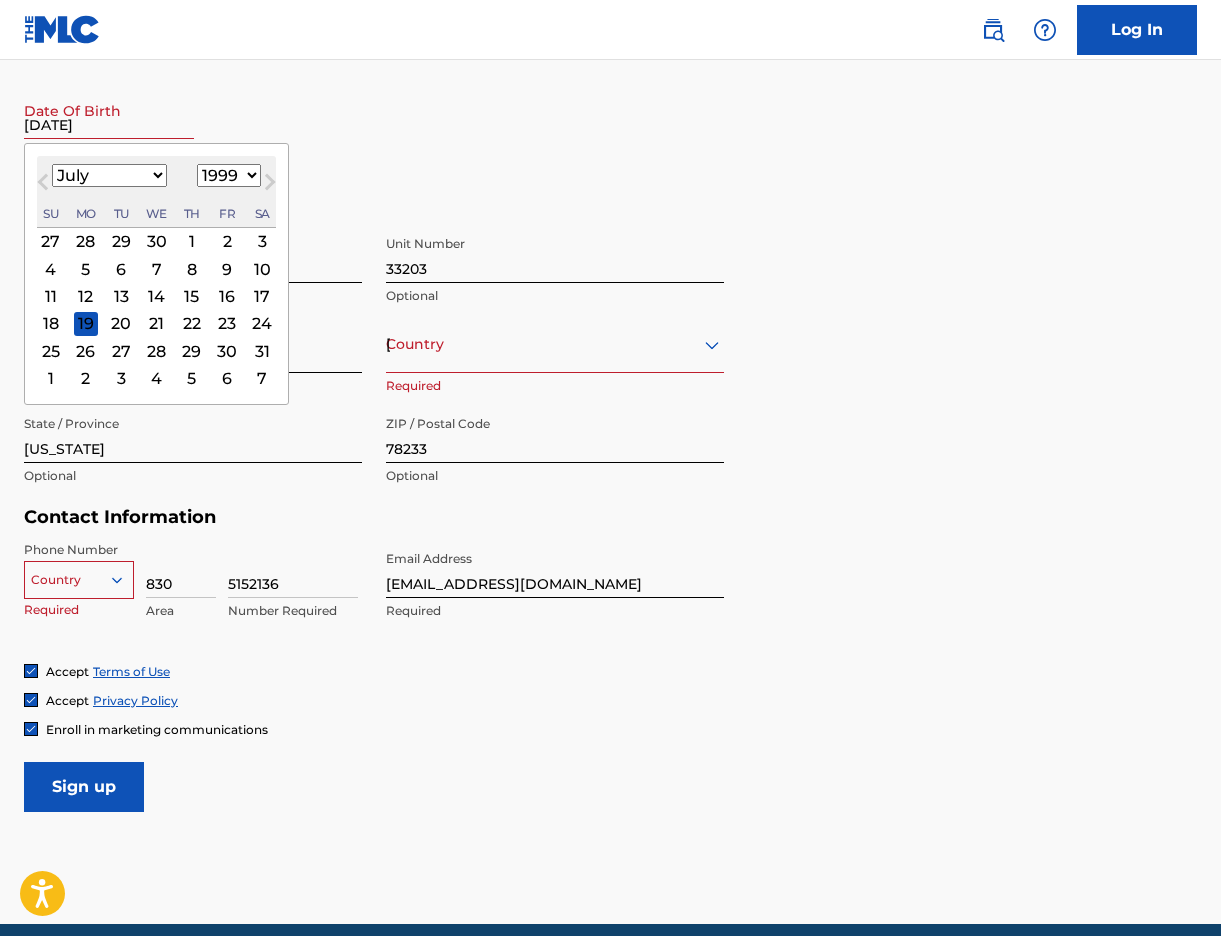 click on "January February March April May June July August September October November December" at bounding box center (109, 175) 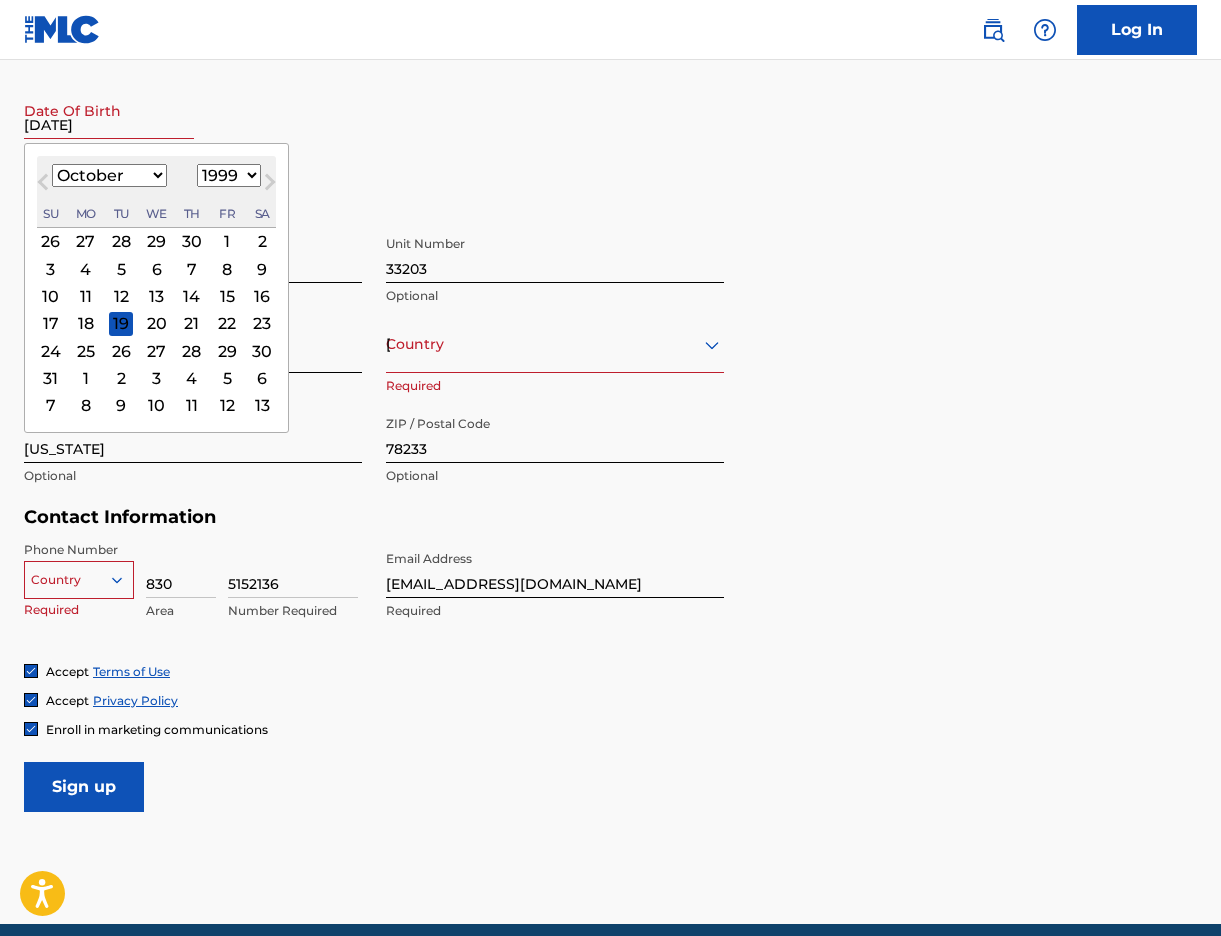 click on "28" at bounding box center [192, 351] 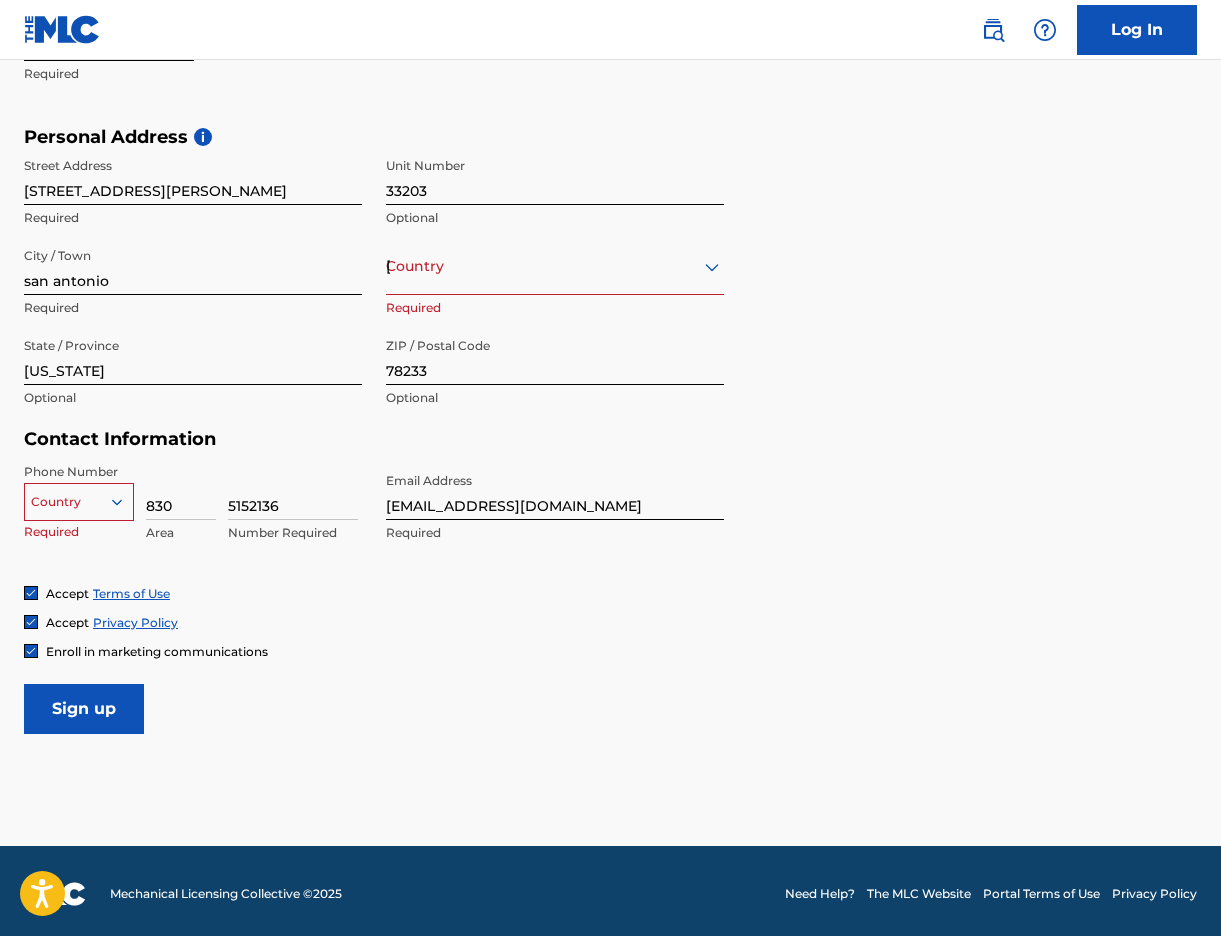 scroll, scrollTop: 627, scrollLeft: 0, axis: vertical 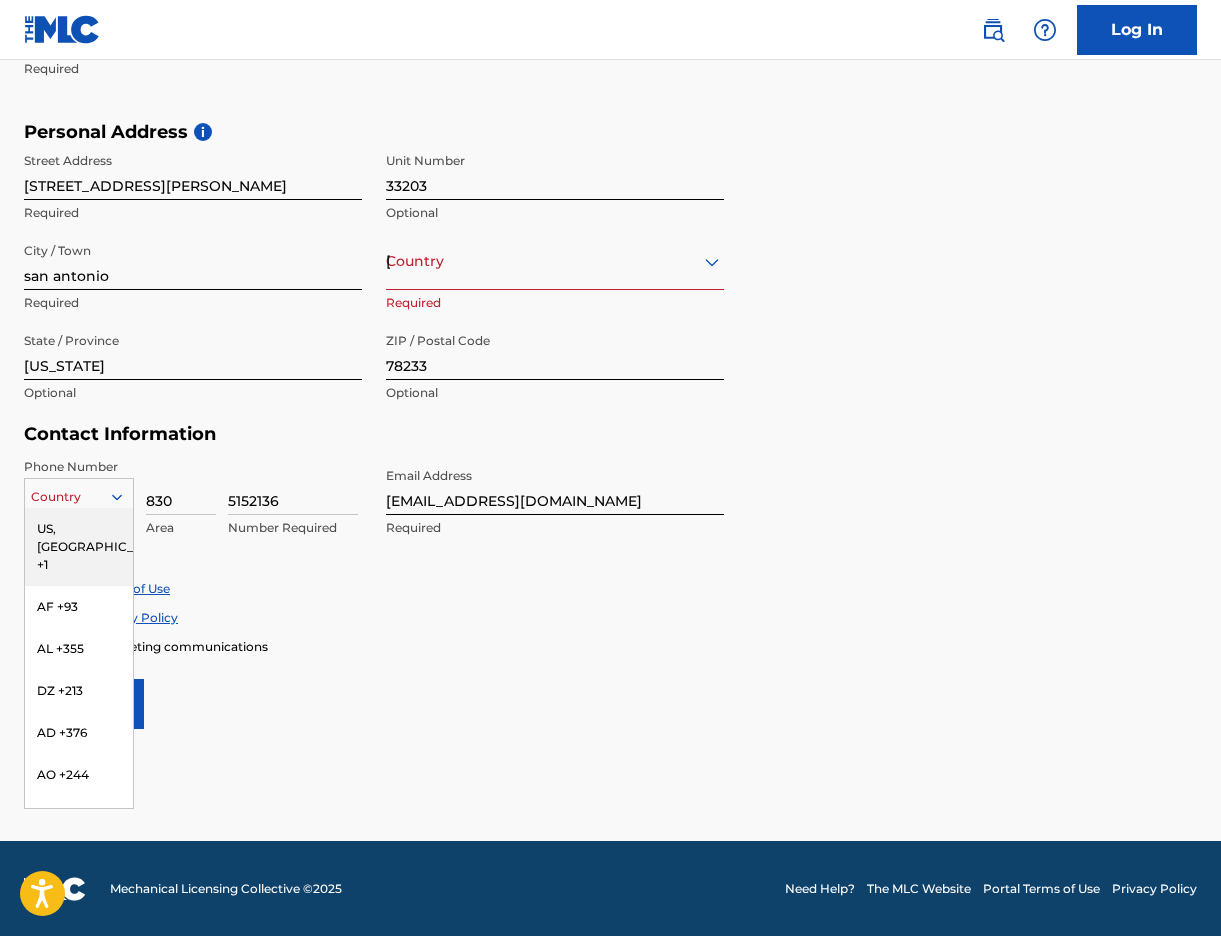 click 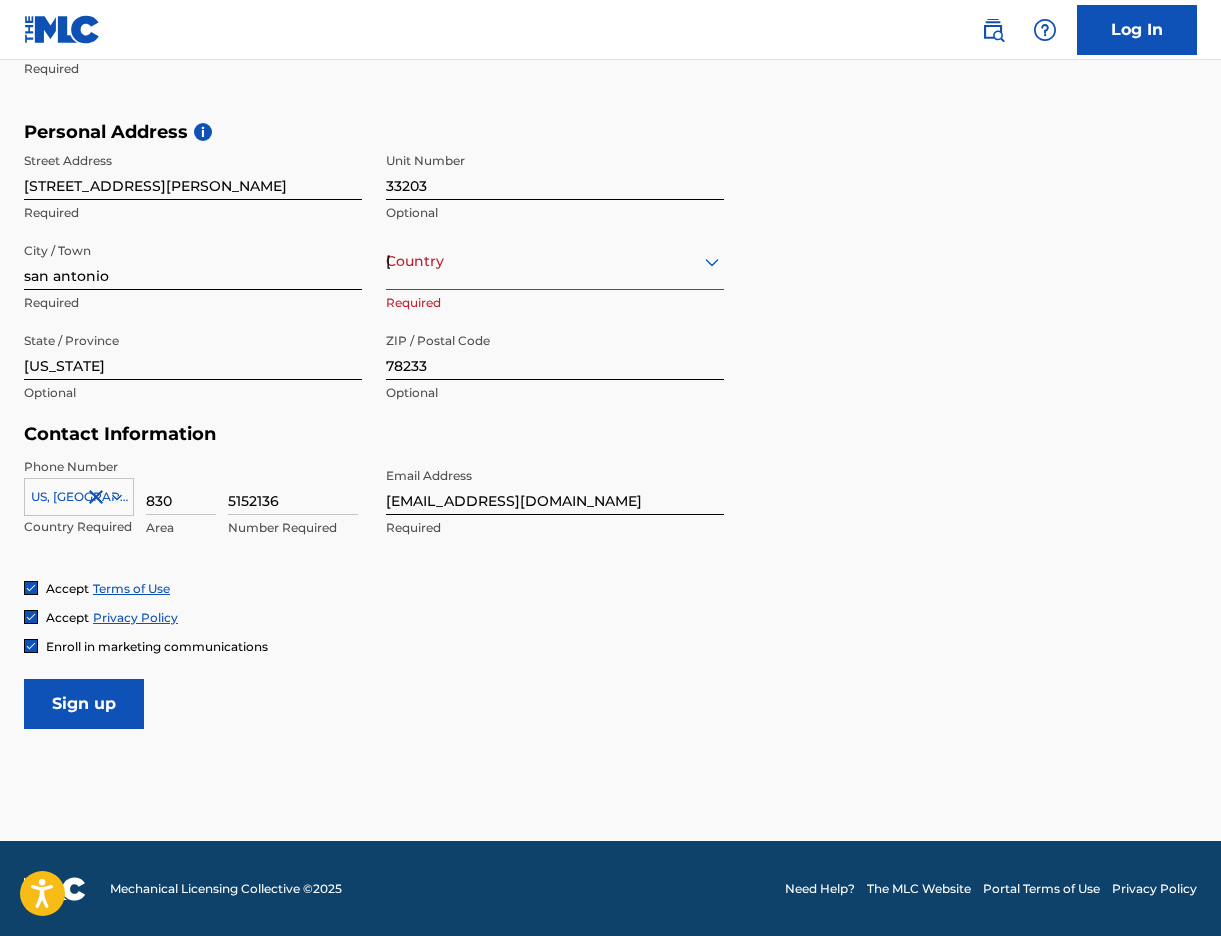 click on "Sign up" at bounding box center (84, 704) 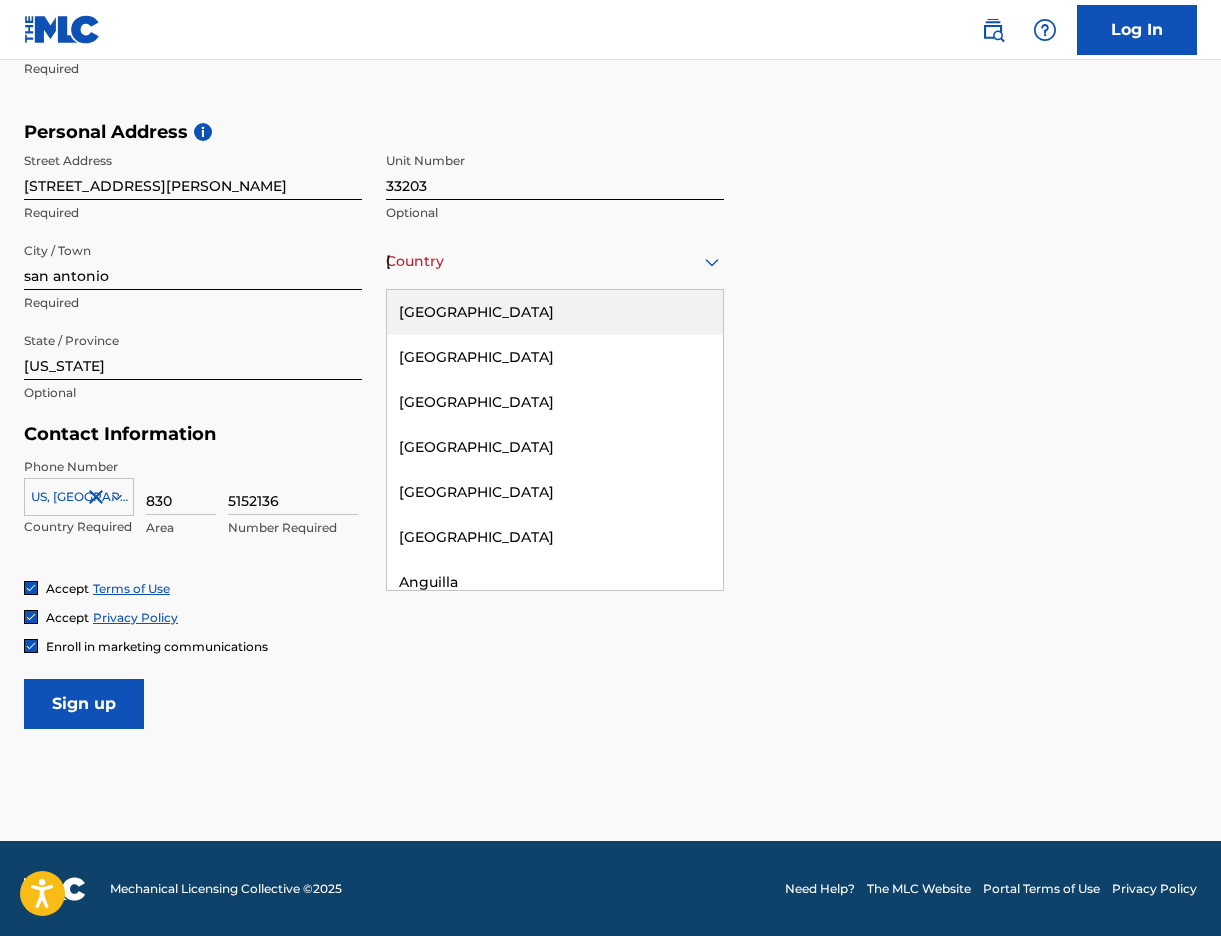 click 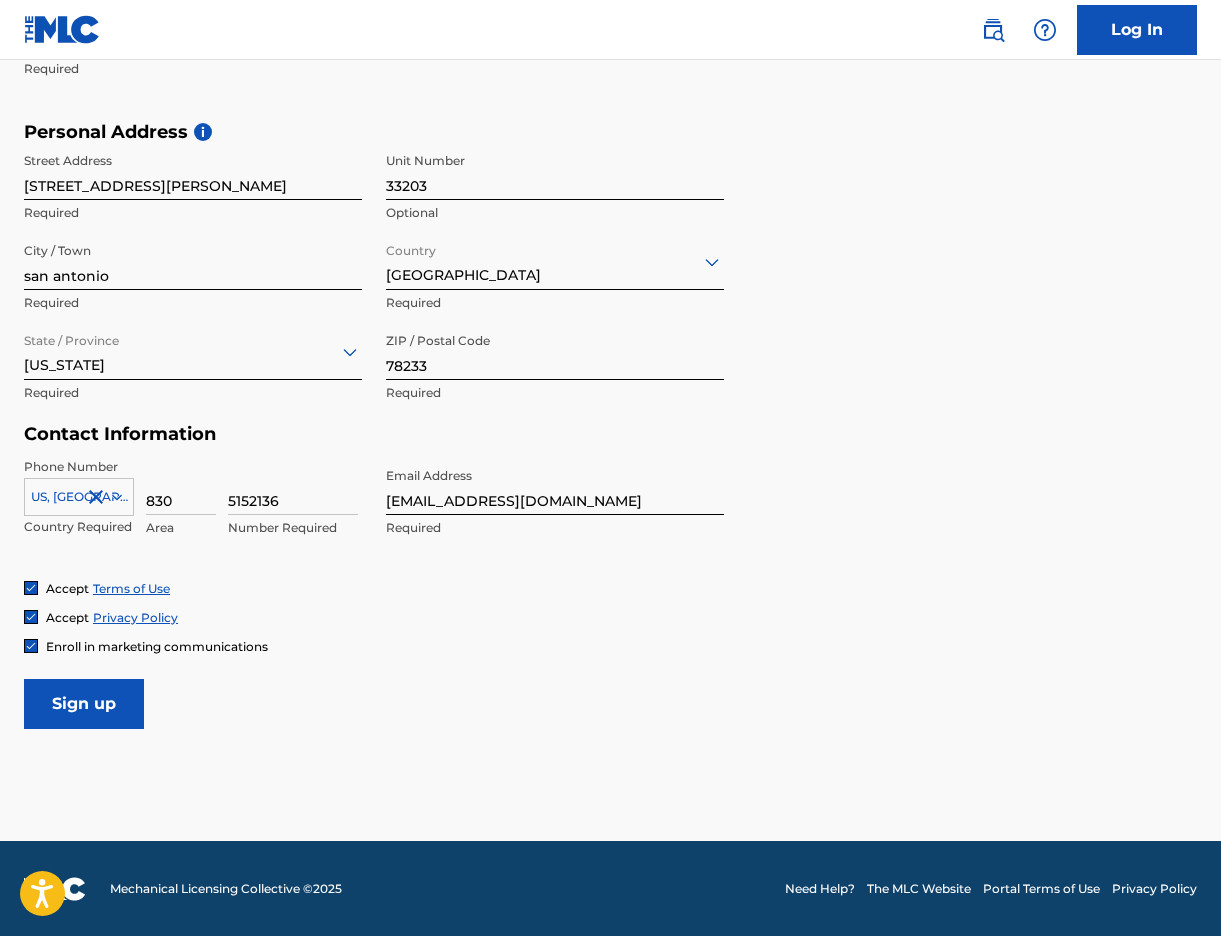 click on "Sign up" at bounding box center (84, 704) 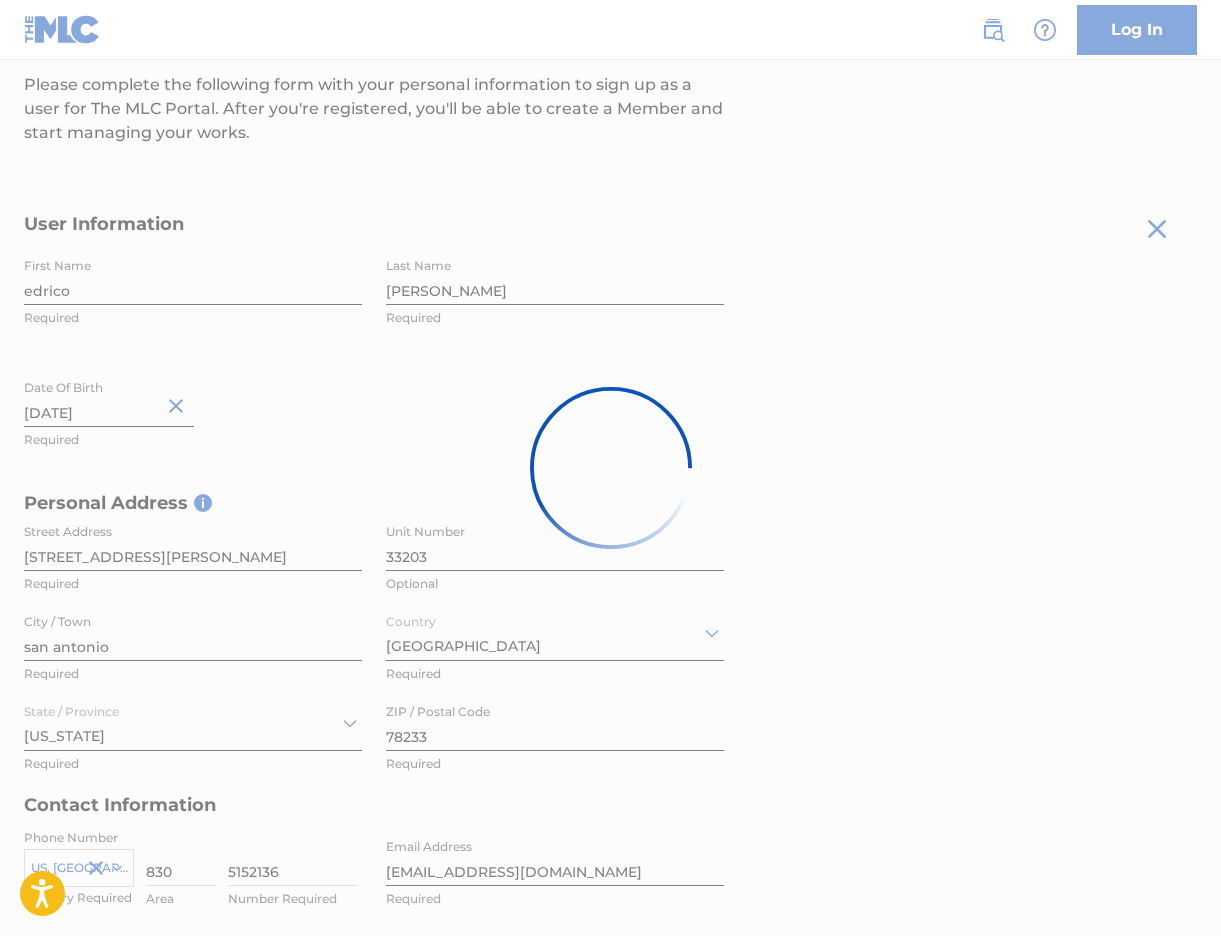 scroll, scrollTop: 282, scrollLeft: 0, axis: vertical 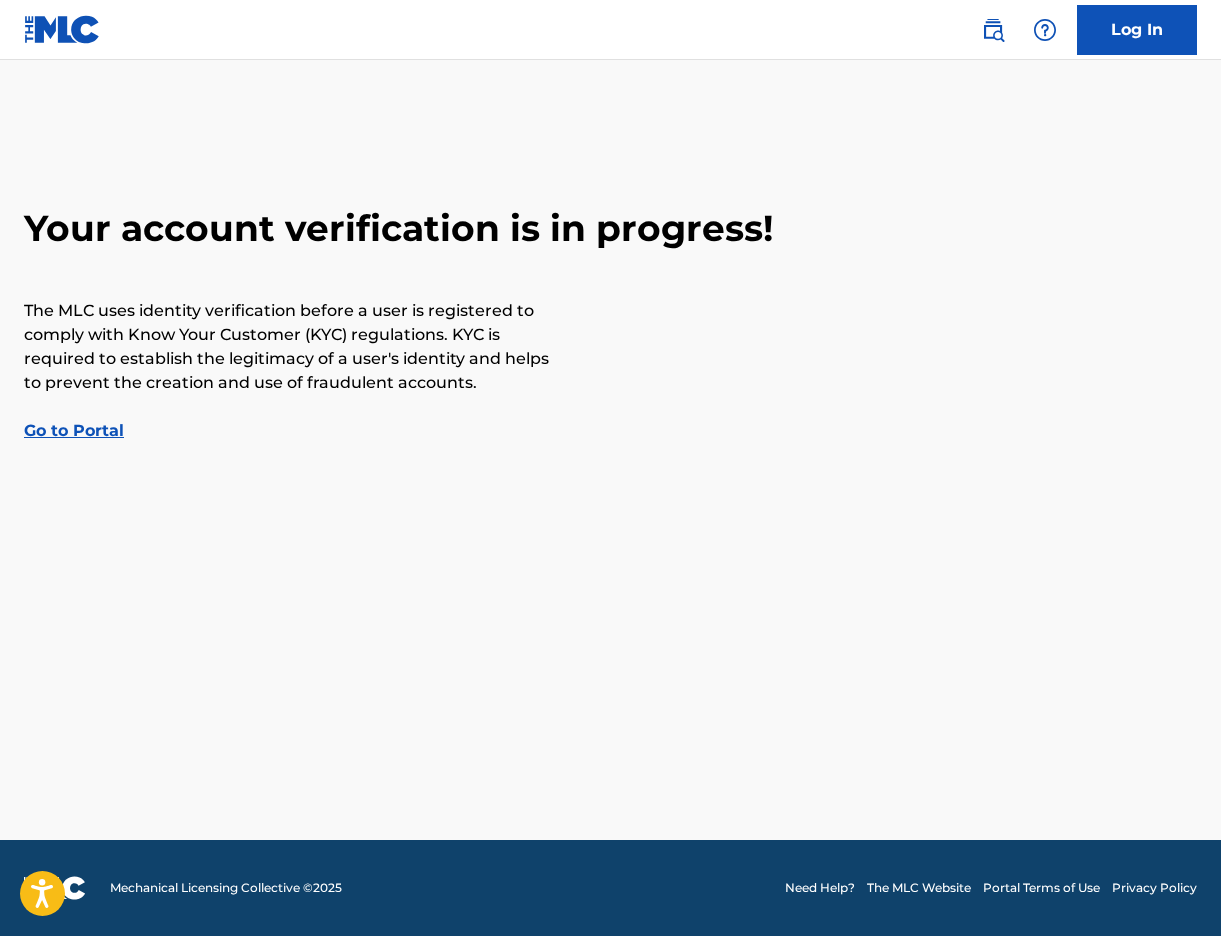 click on "Go to Portal" at bounding box center (74, 430) 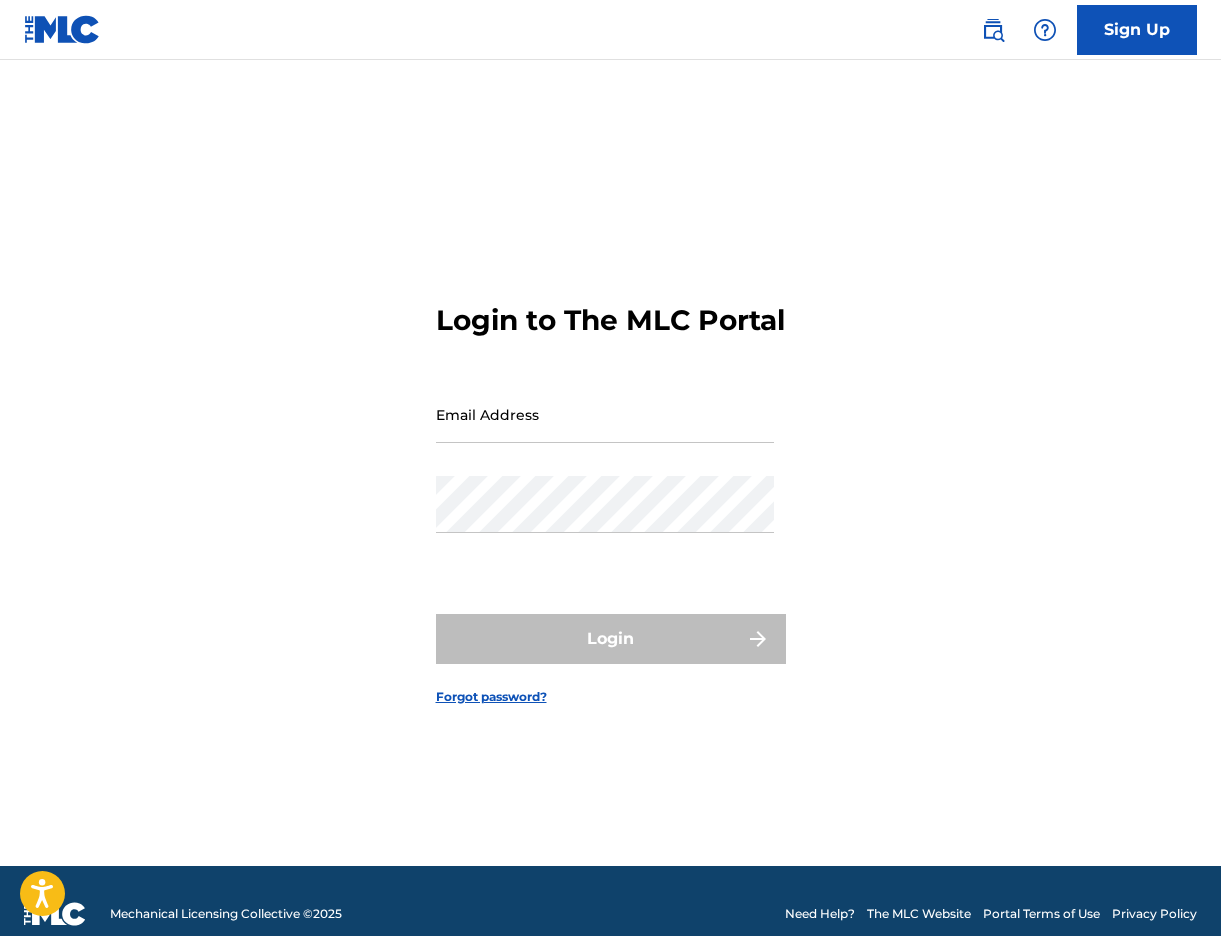 scroll, scrollTop: 26, scrollLeft: 0, axis: vertical 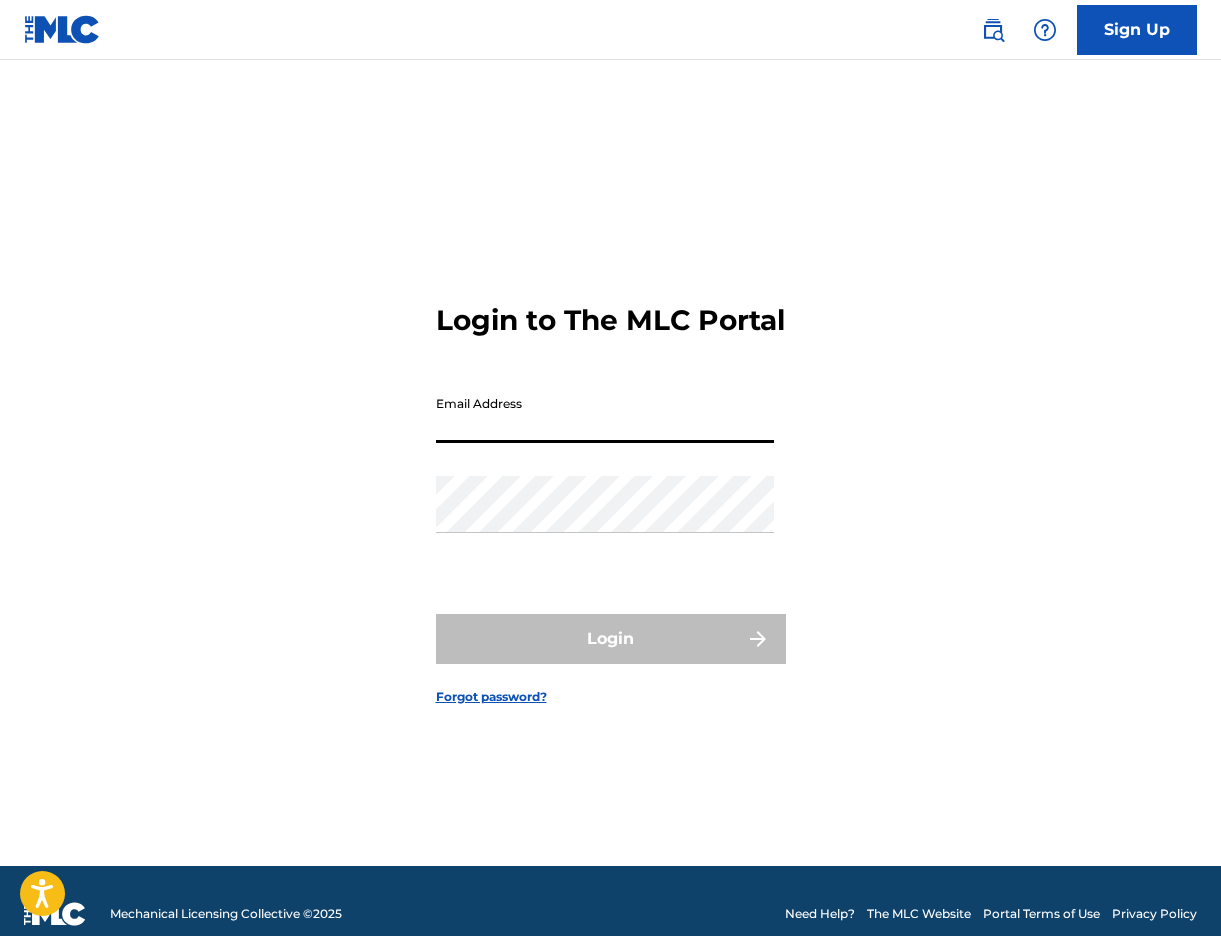 click on "Email Address" at bounding box center [605, 414] 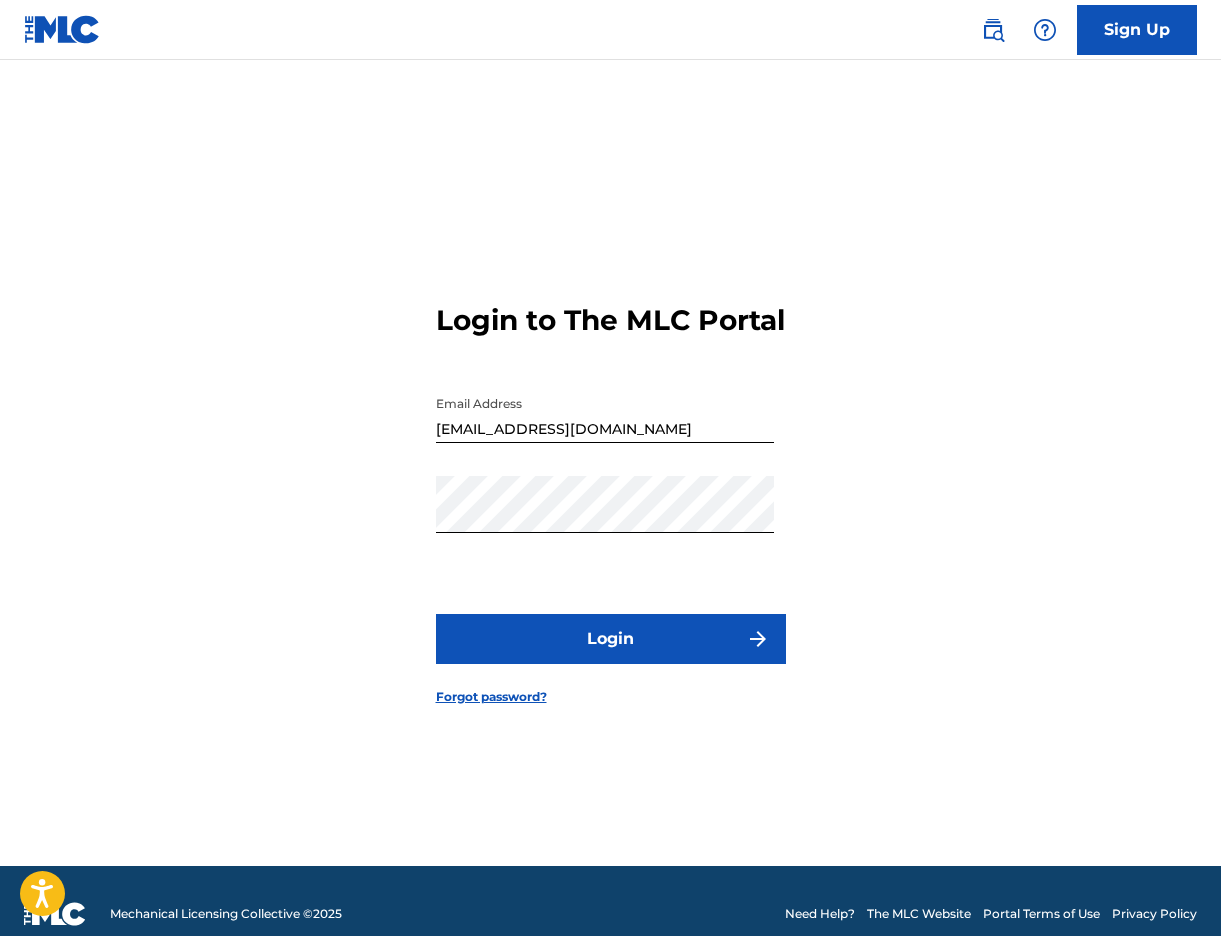 click on "Login" at bounding box center [611, 639] 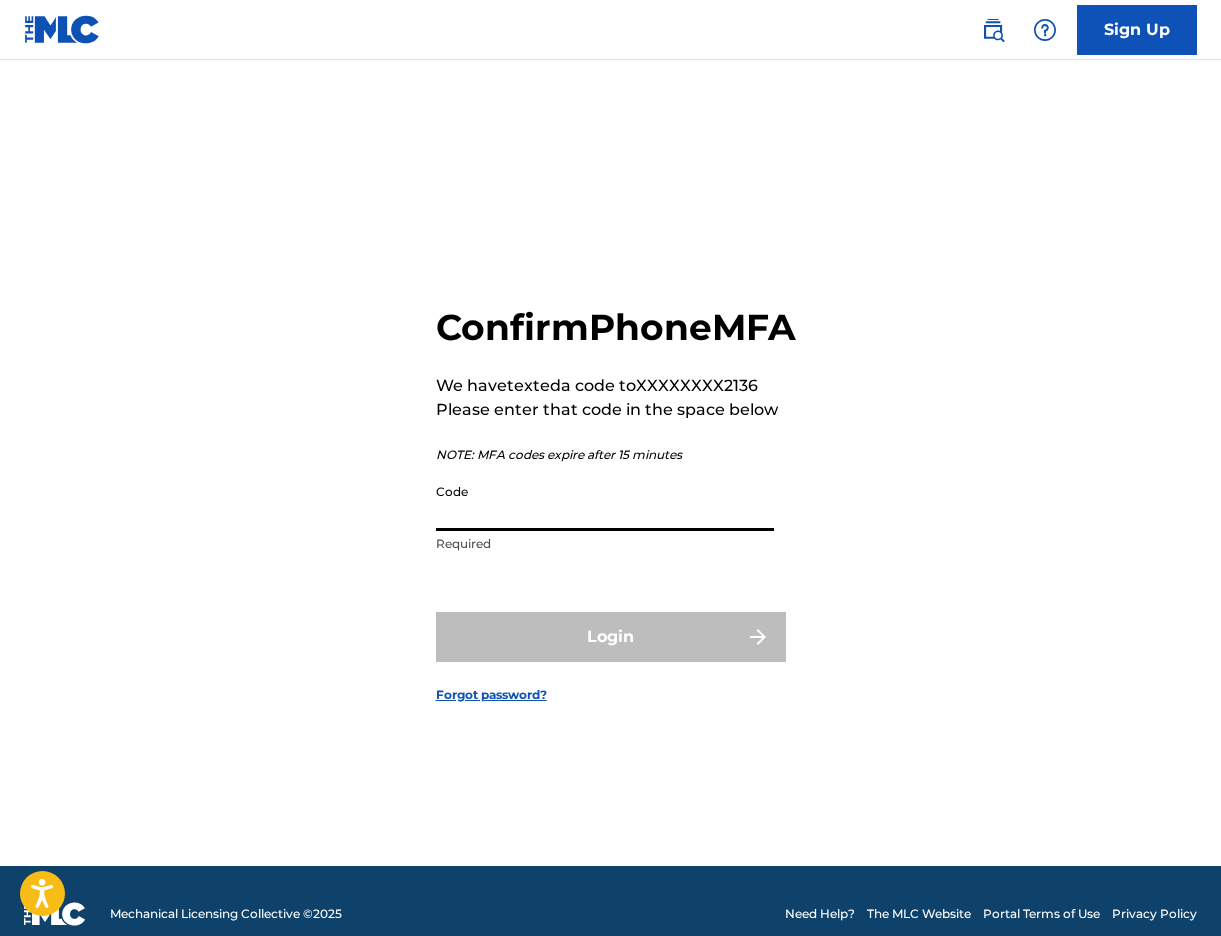 click on "Code" at bounding box center (605, 502) 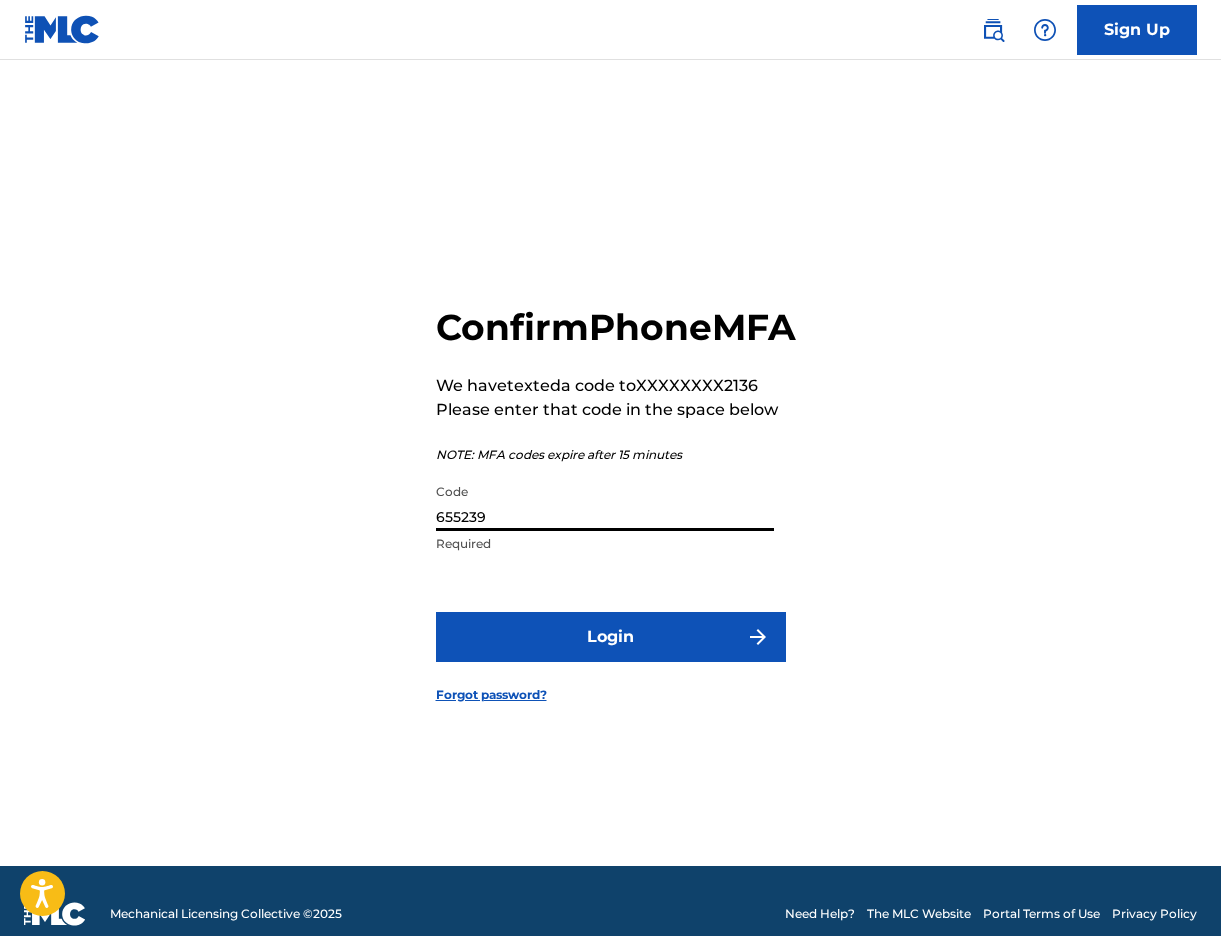 type on "655239" 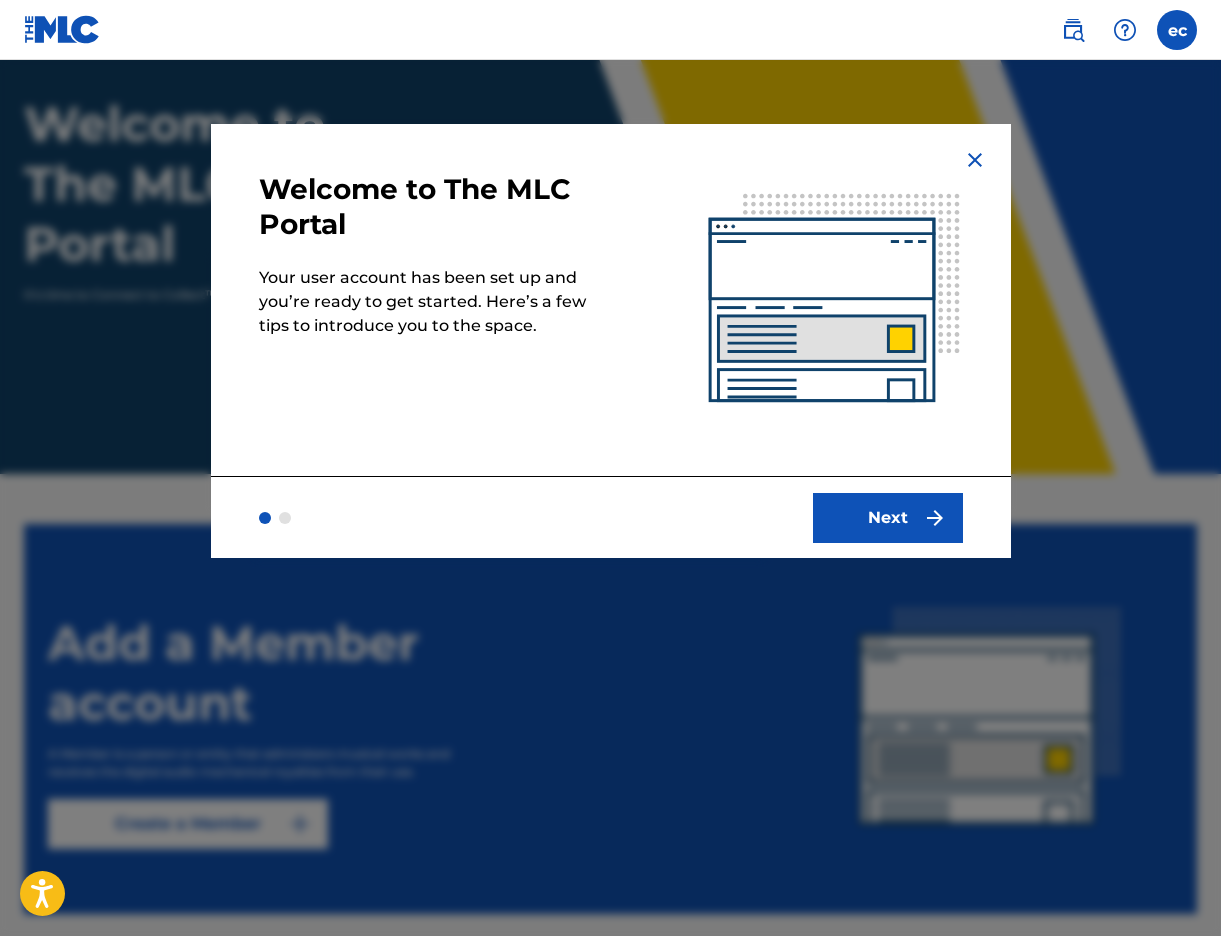 scroll, scrollTop: 210, scrollLeft: 0, axis: vertical 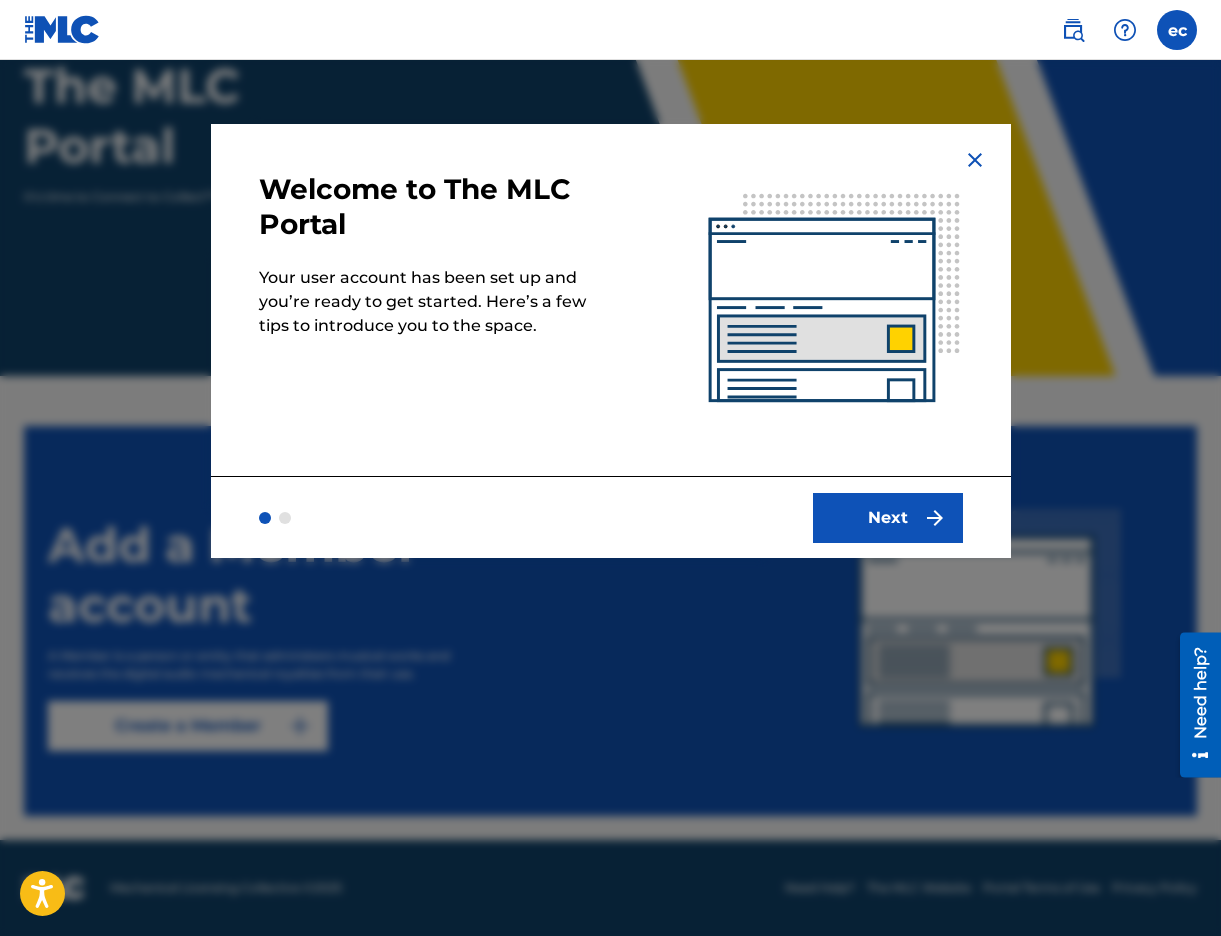 click on "Next" at bounding box center [888, 518] 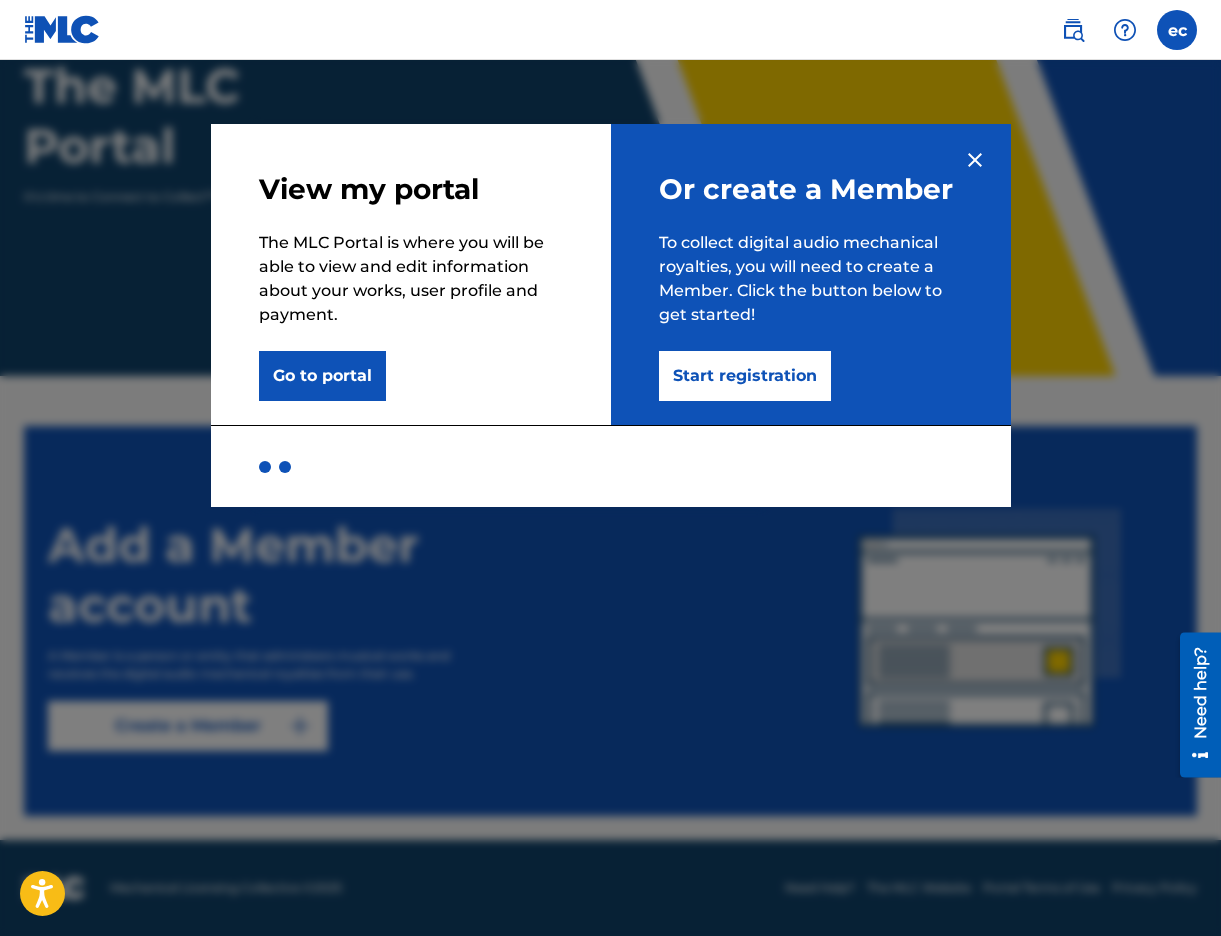 click on "Start registration" at bounding box center (745, 376) 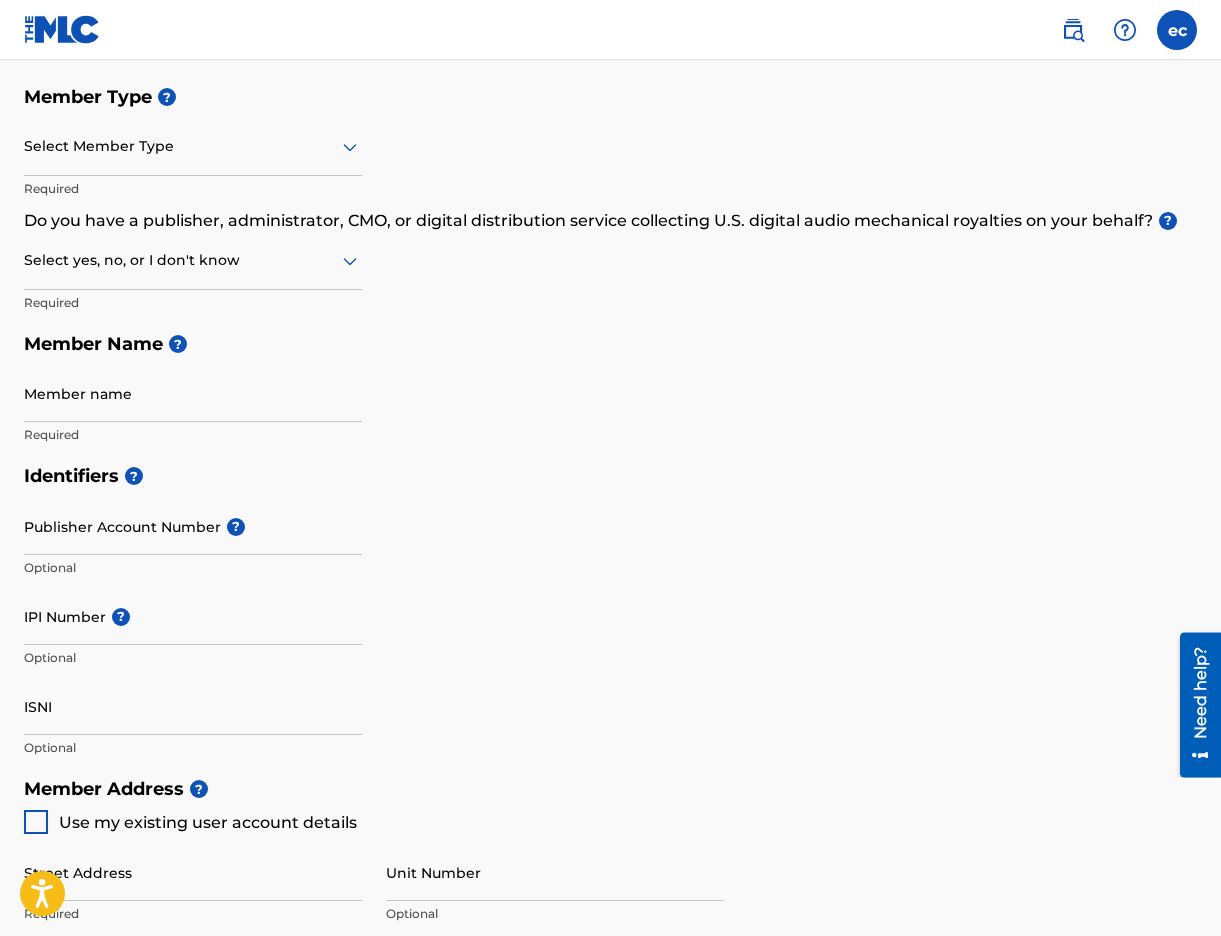 scroll, scrollTop: 0, scrollLeft: 0, axis: both 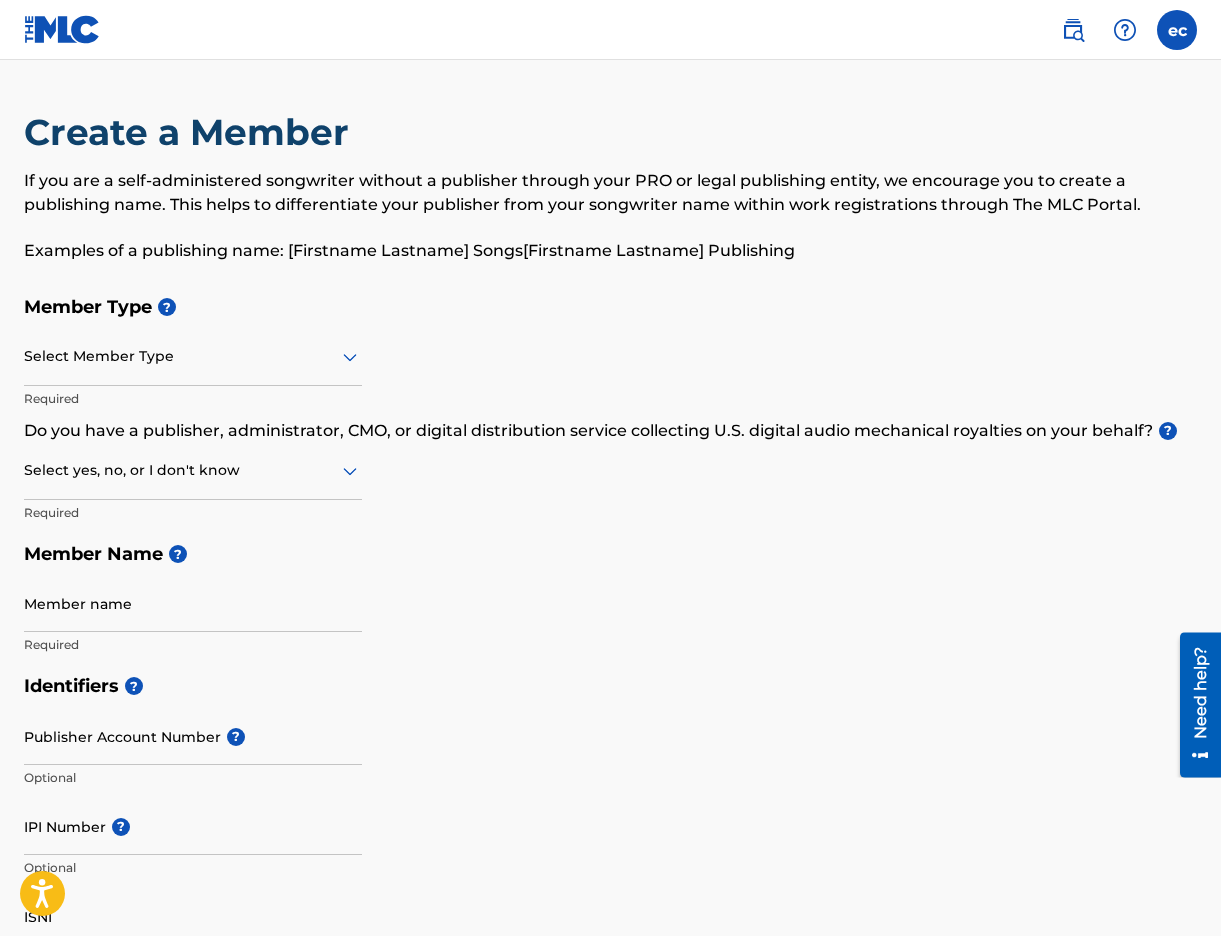 click at bounding box center (193, 356) 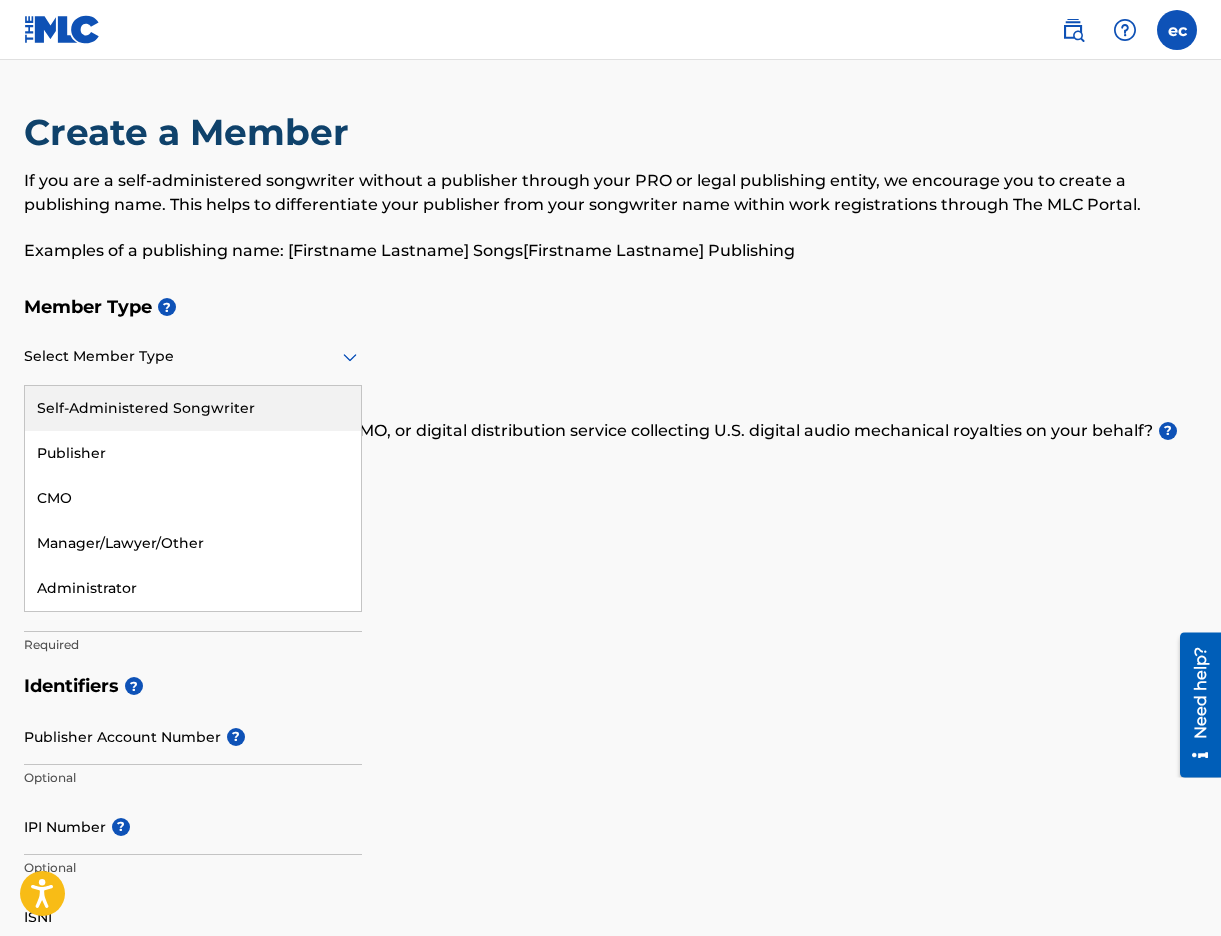 click on "Self-Administered Songwriter" at bounding box center (193, 408) 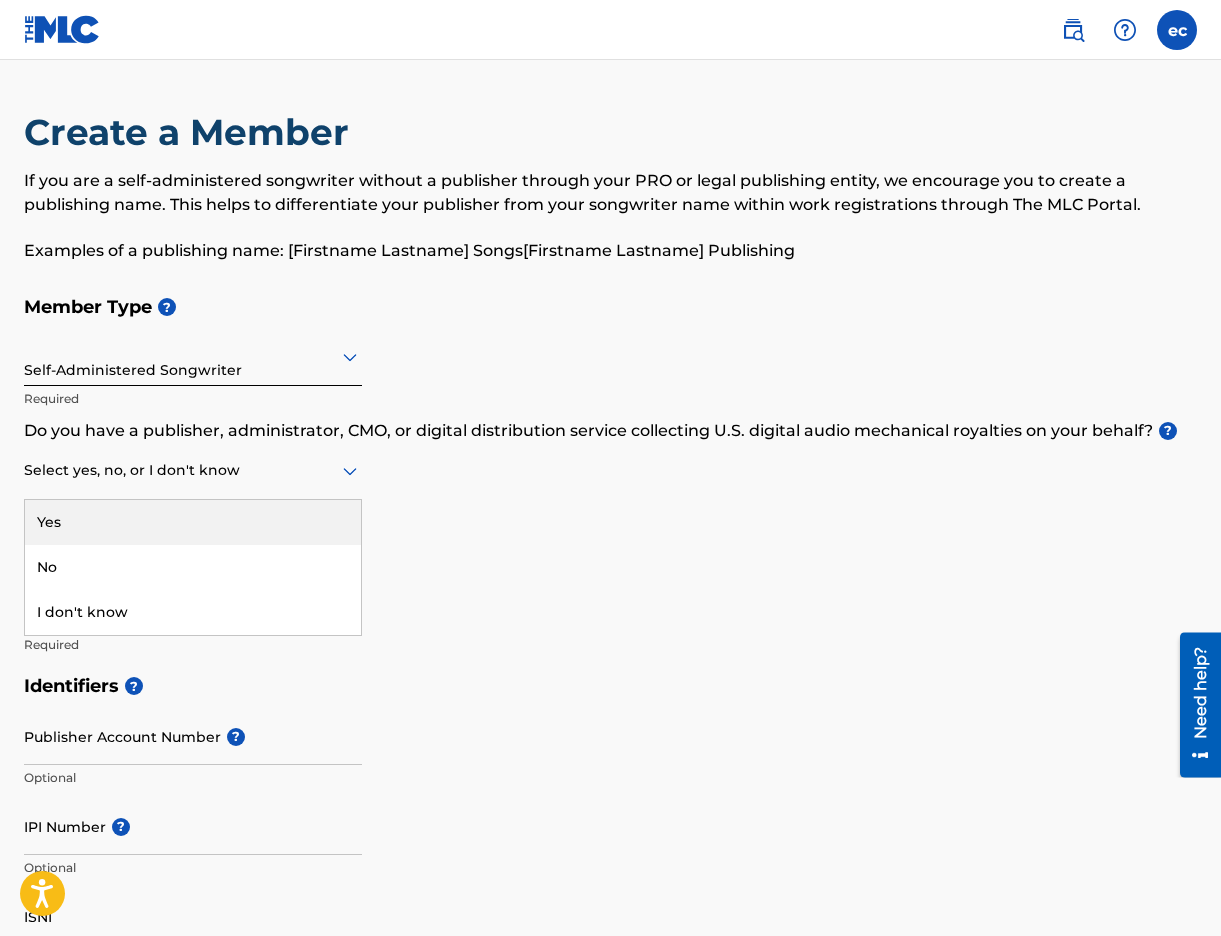 click on "Select yes, no, or I don't know" at bounding box center [193, 471] 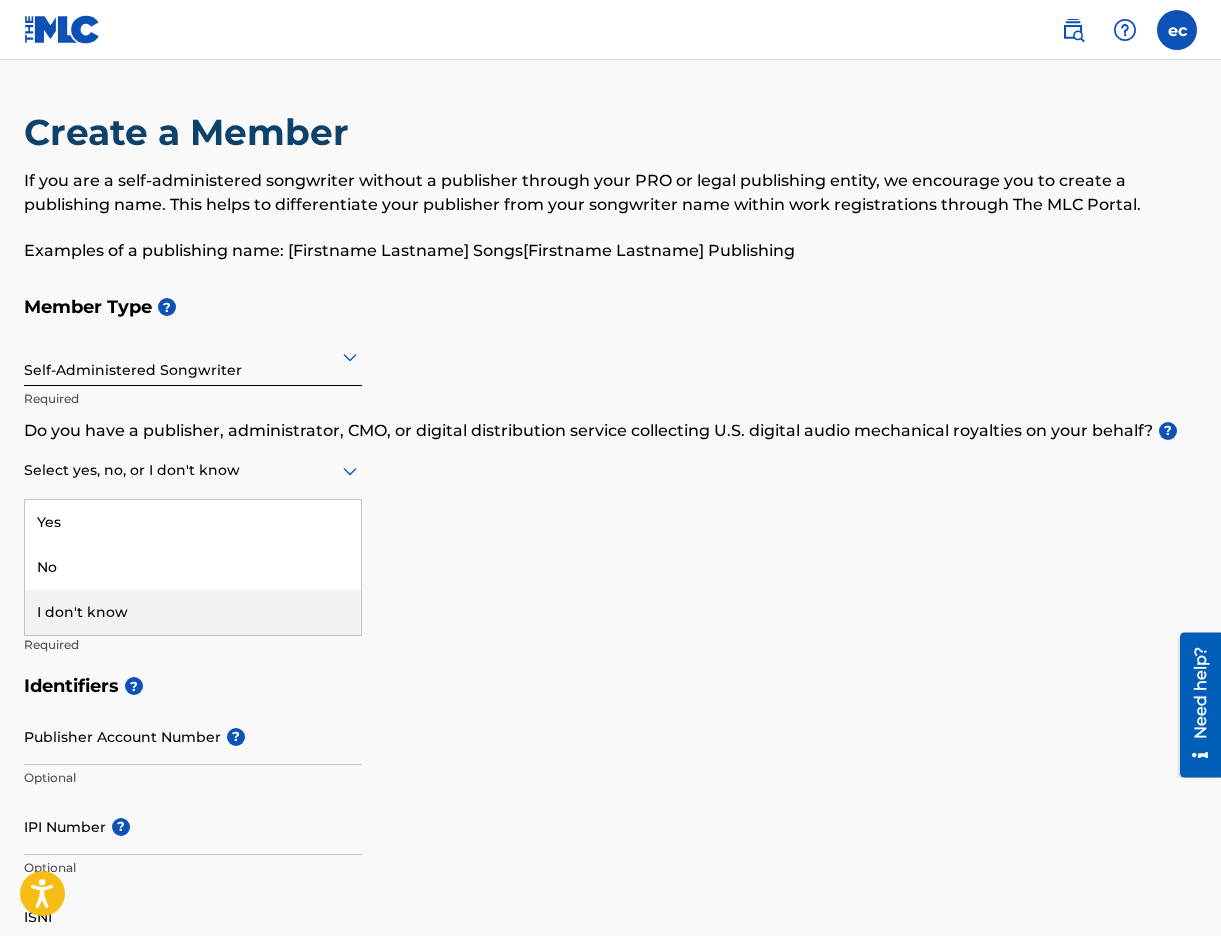 click on "Member Type ? Self-Administered Songwriter Required Do you have a publisher, administrator, CMO, or digital distribution service collecting U.S. digital audio mechanical royalties on your behalf? ? I don't know, 3 of 3. 3 results available. Use Up and Down to choose options, press Enter to select the currently focused option, press Escape to exit the menu, press Tab to select the option and exit the menu. Select yes, no, or I don't know Yes No I don't know Required Member Name ? Member name Required" at bounding box center [610, 475] 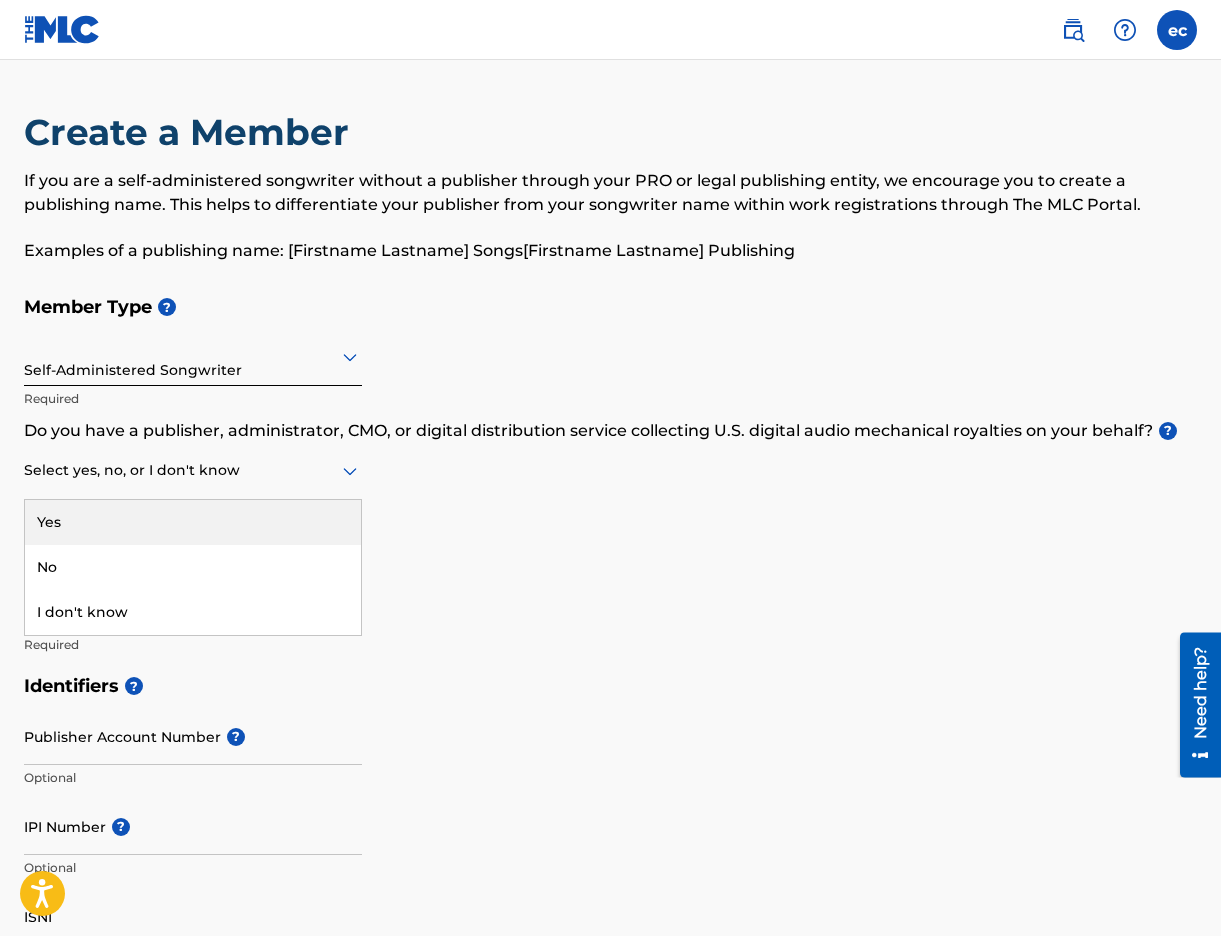 click on "Yes" at bounding box center [193, 522] 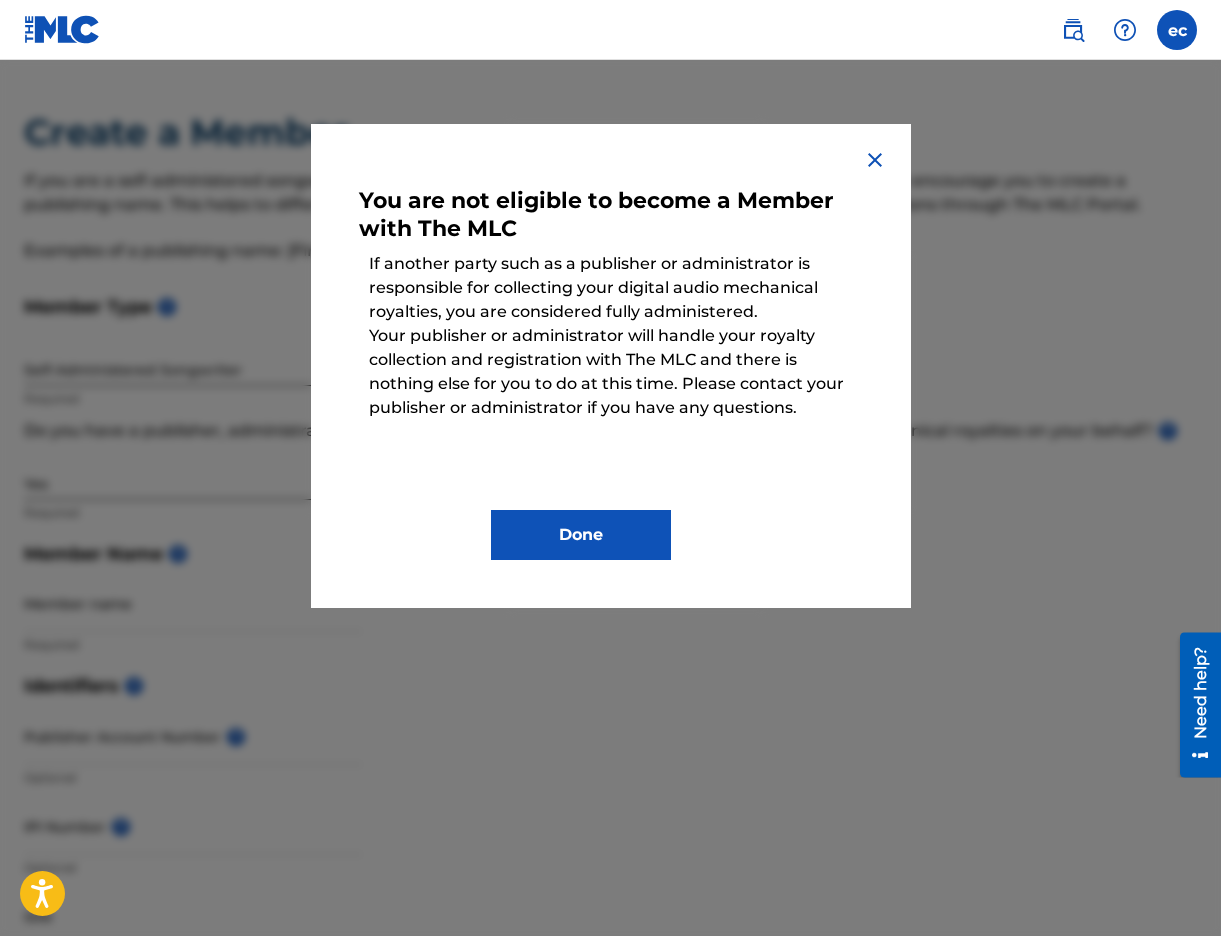 click on "Done" at bounding box center [581, 535] 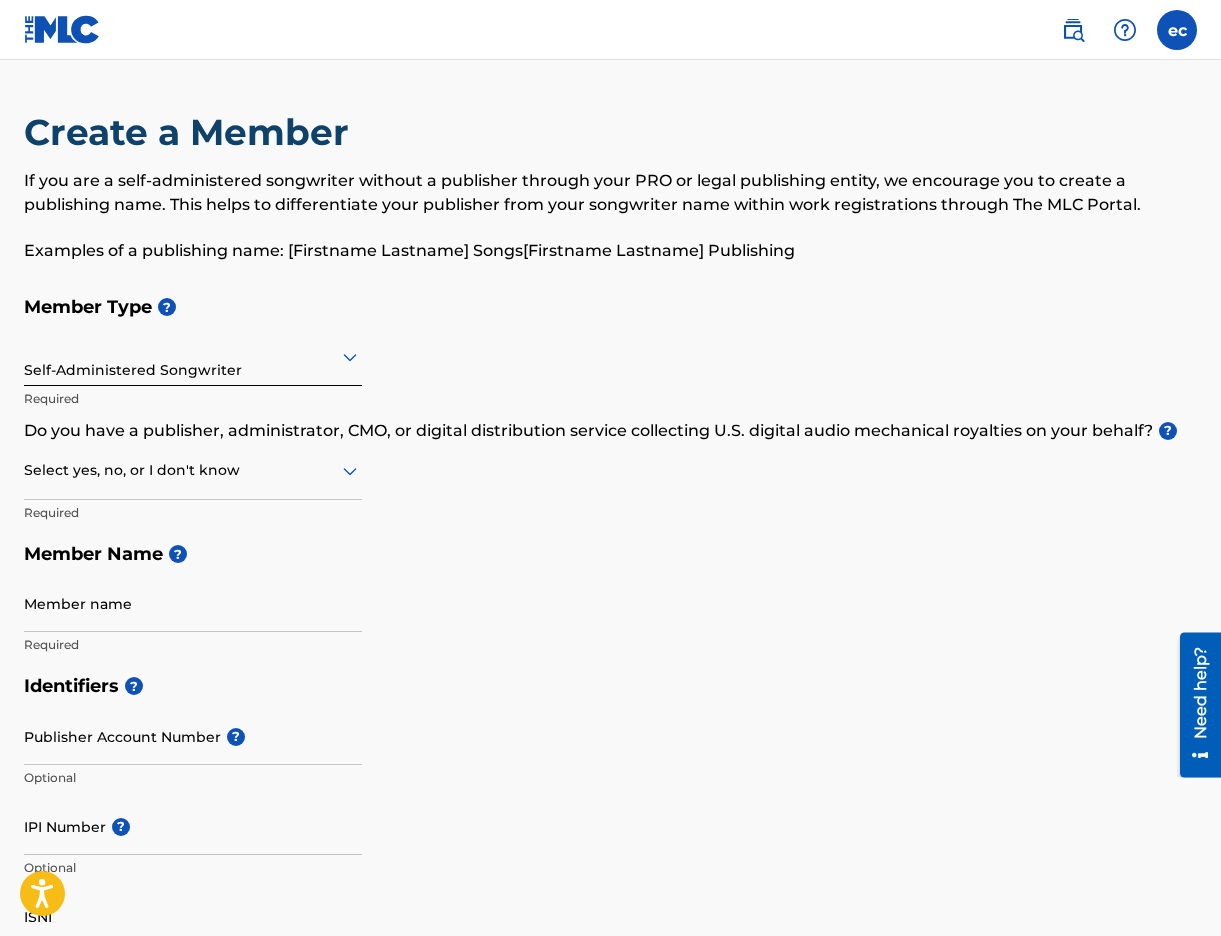 click at bounding box center [193, 470] 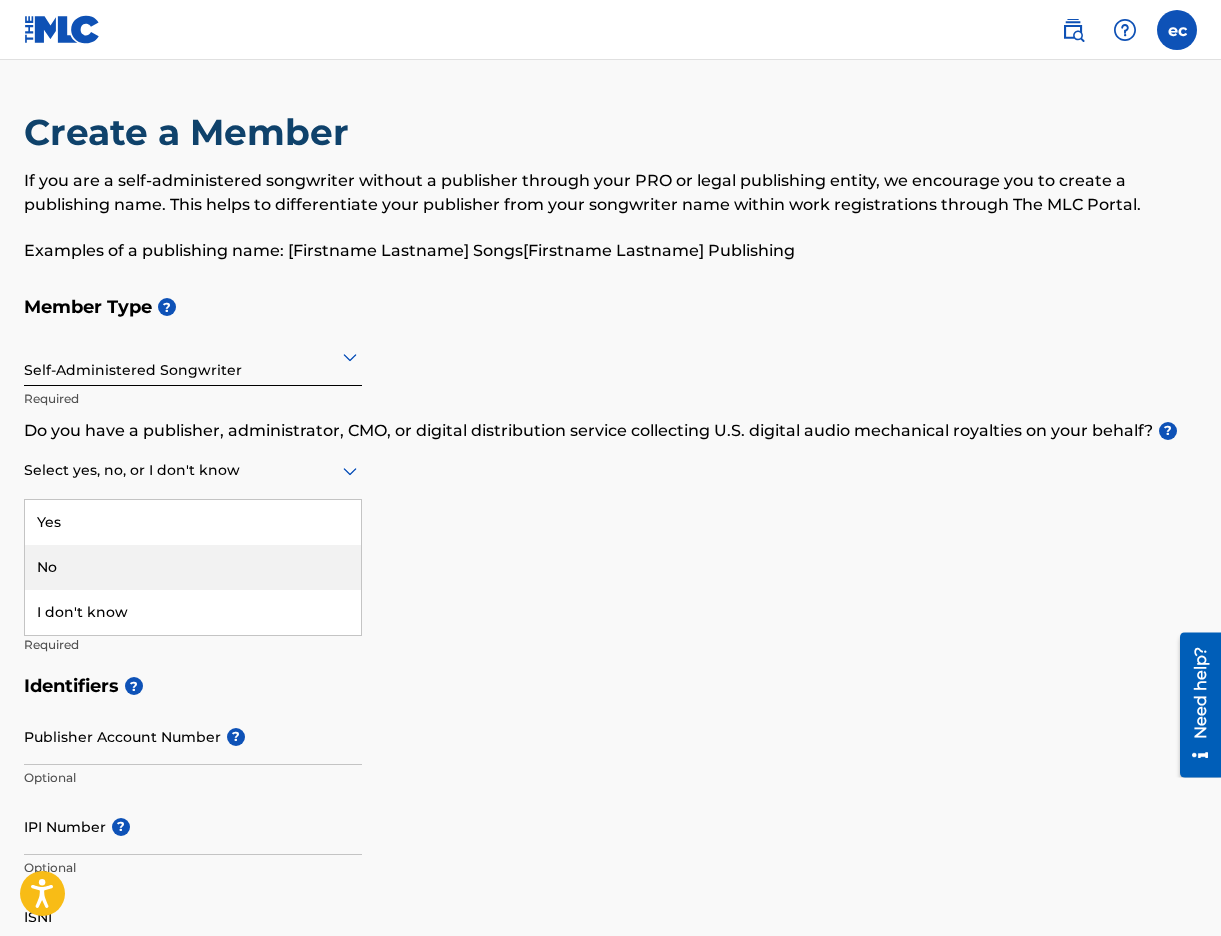 click on "No" at bounding box center [193, 567] 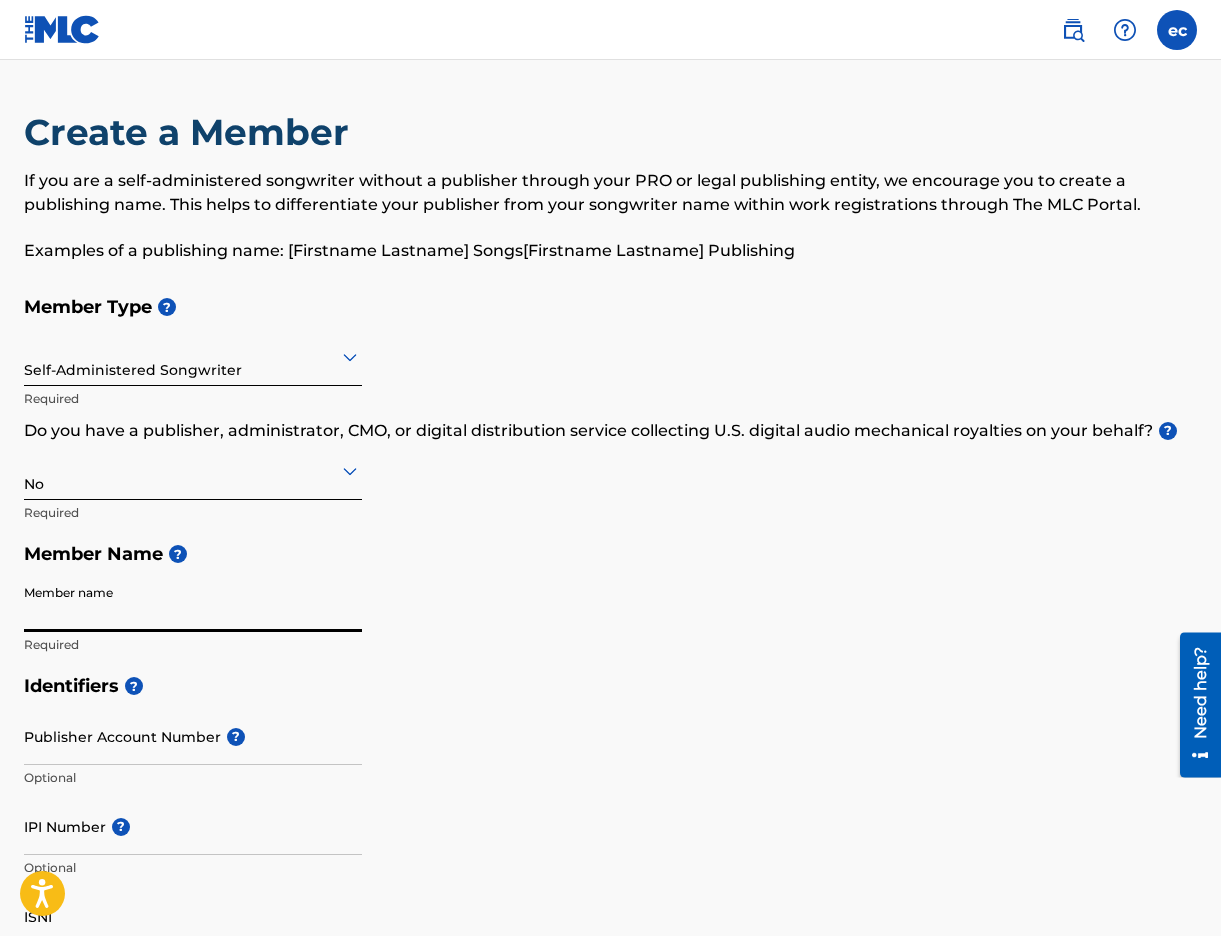 click on "Member name" at bounding box center [193, 603] 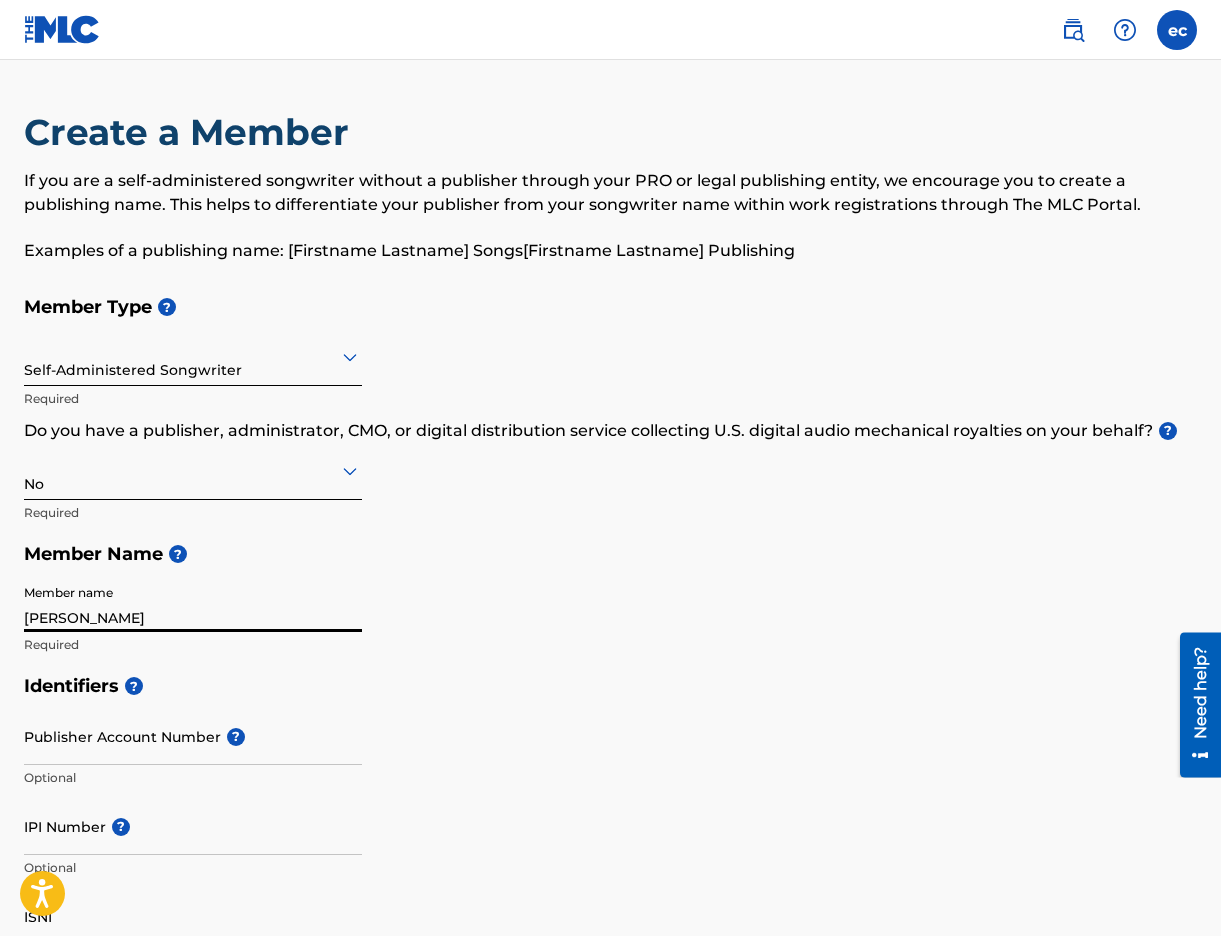 type on "[STREET_ADDRESS][PERSON_NAME]" 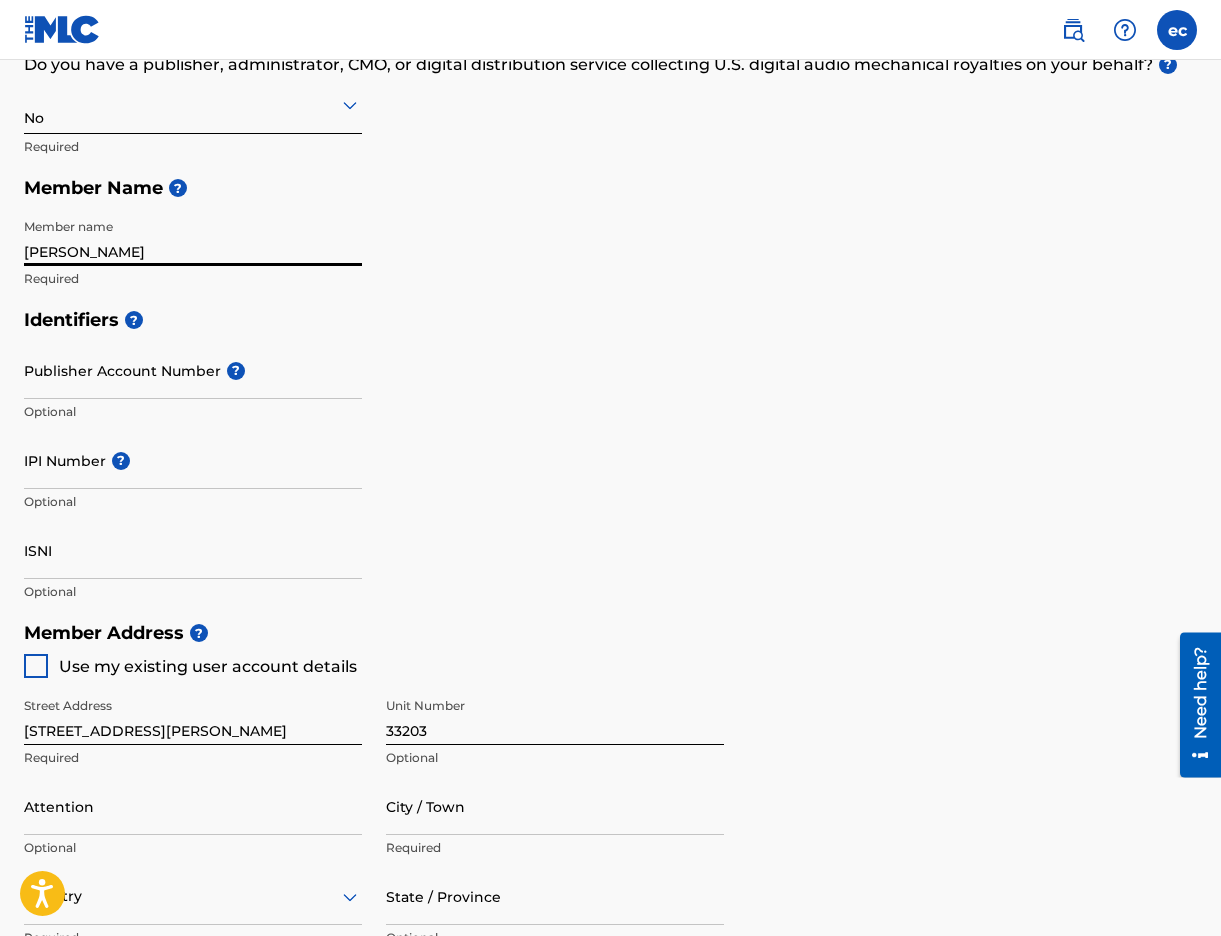 scroll, scrollTop: 371, scrollLeft: 0, axis: vertical 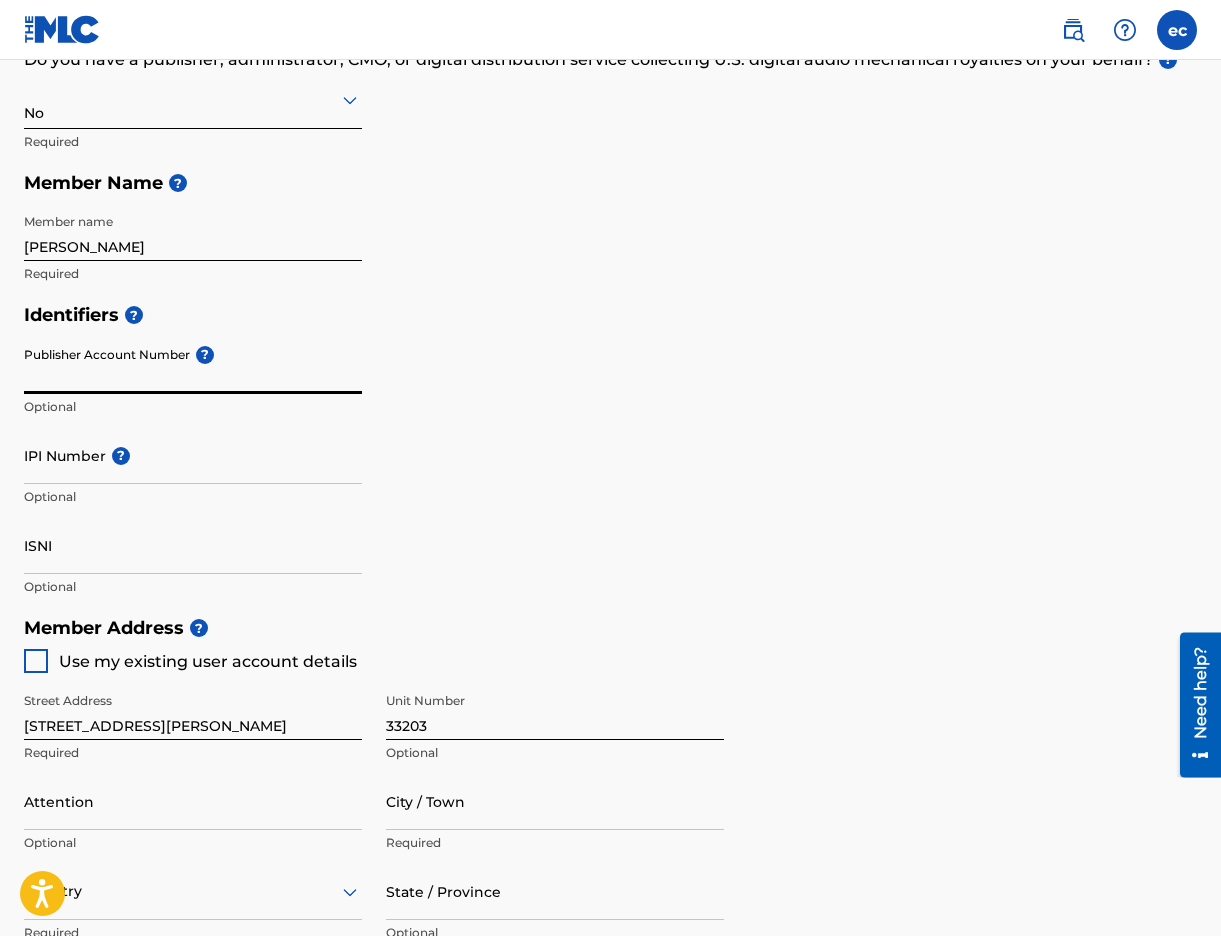 click on "Publisher Account Number ?" at bounding box center (193, 365) 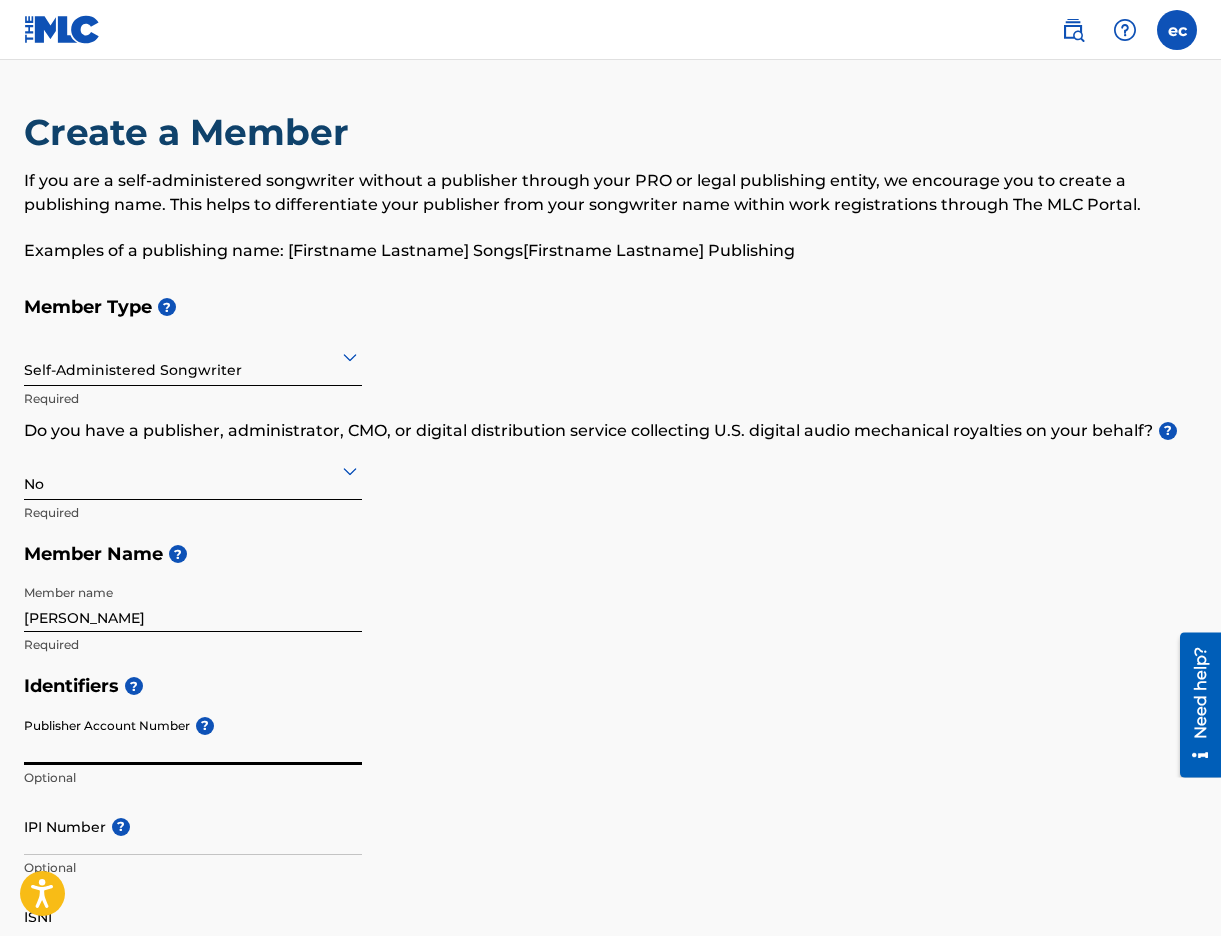 scroll, scrollTop: 0, scrollLeft: 0, axis: both 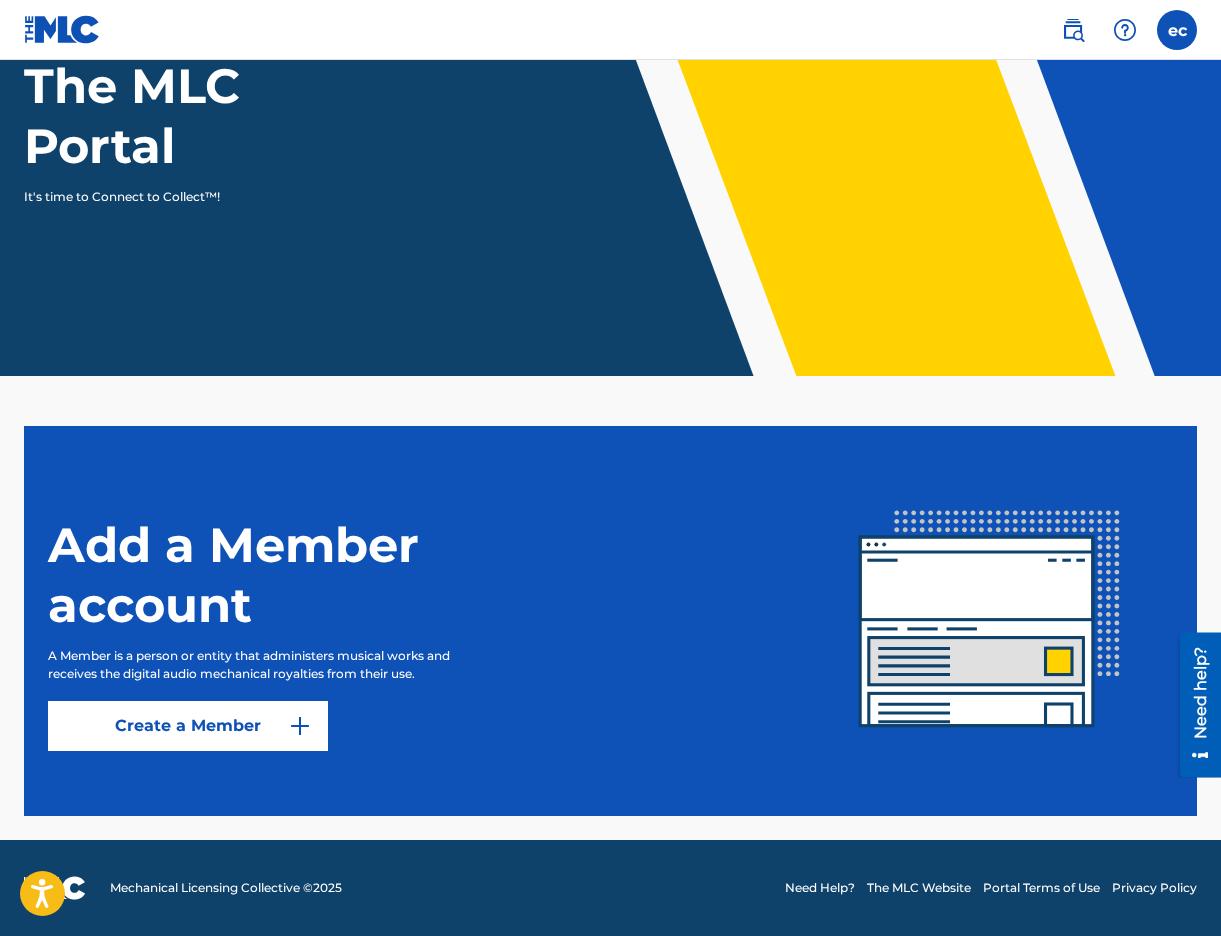 click on "Welcome to The MLC Portal It's time to Connect to Collect™!" at bounding box center [610, 113] 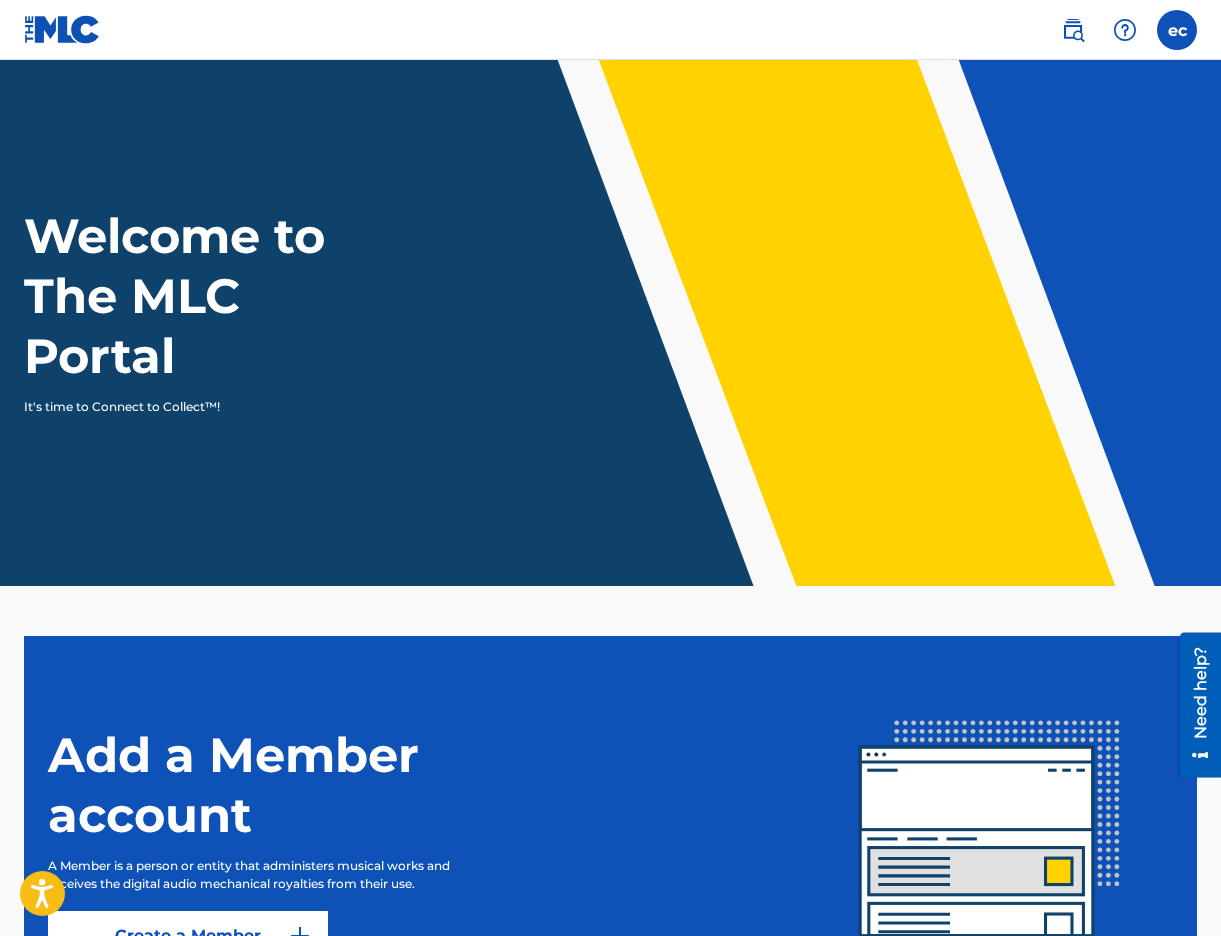 scroll, scrollTop: 210, scrollLeft: 0, axis: vertical 